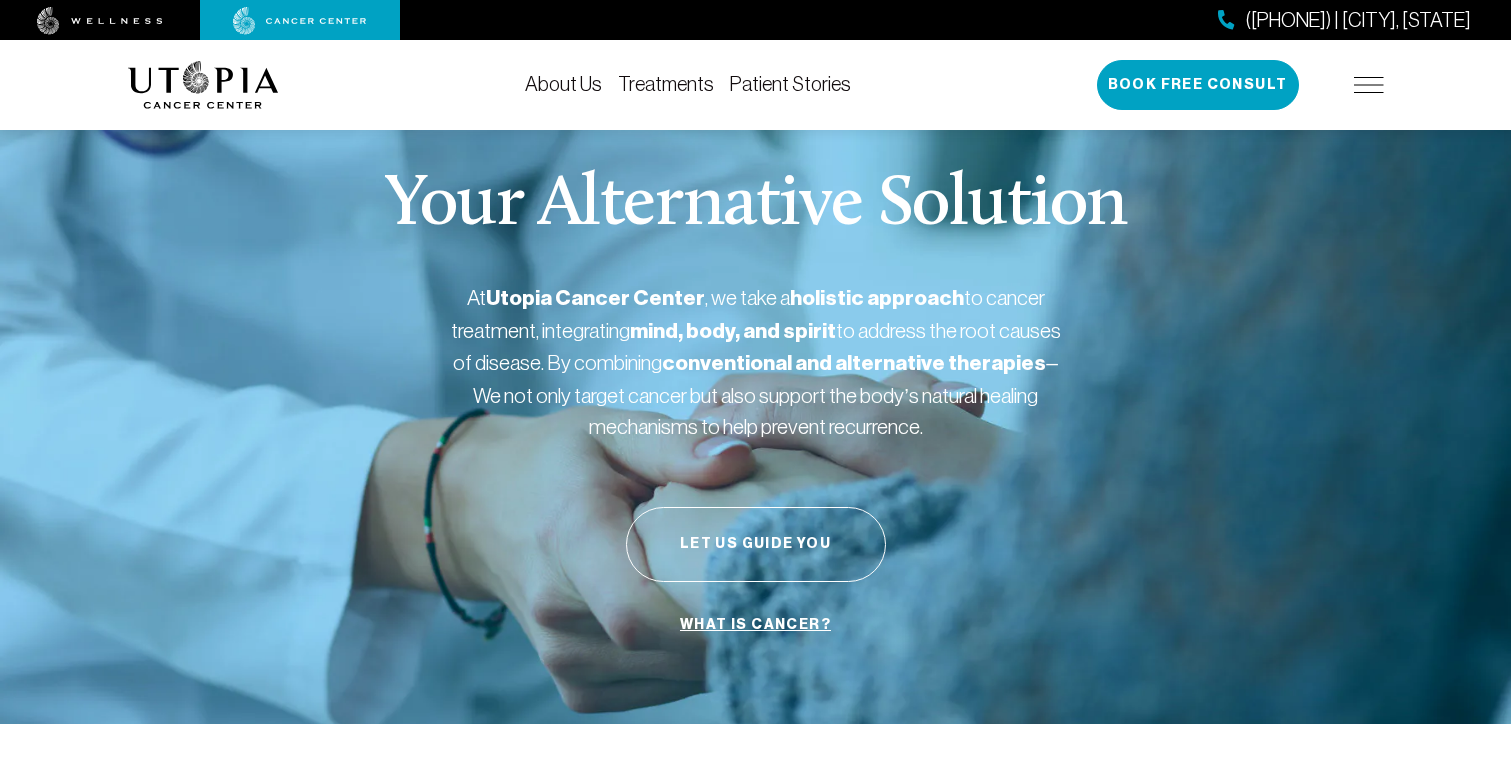 scroll, scrollTop: 0, scrollLeft: 0, axis: both 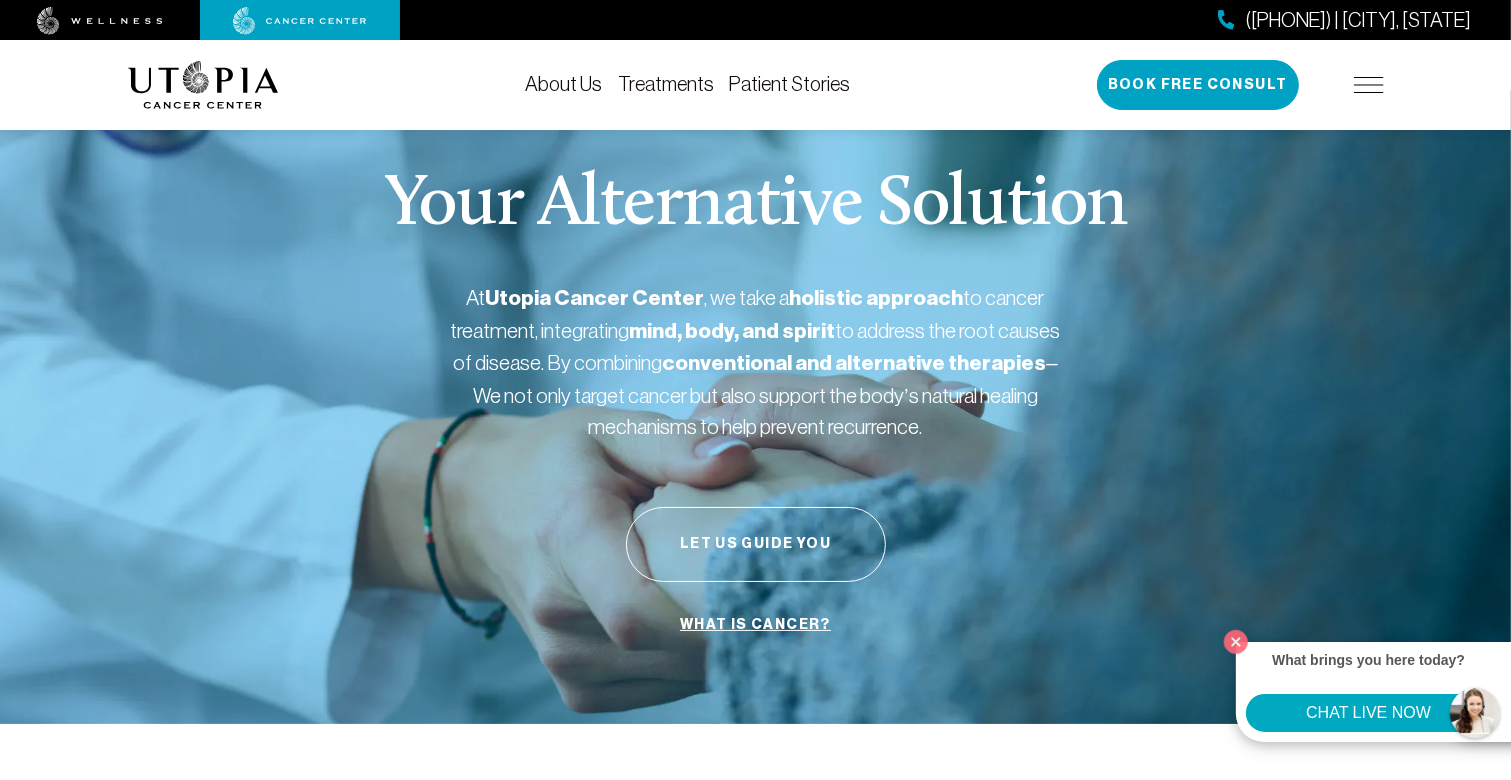 click on "Treatments" at bounding box center [666, 84] 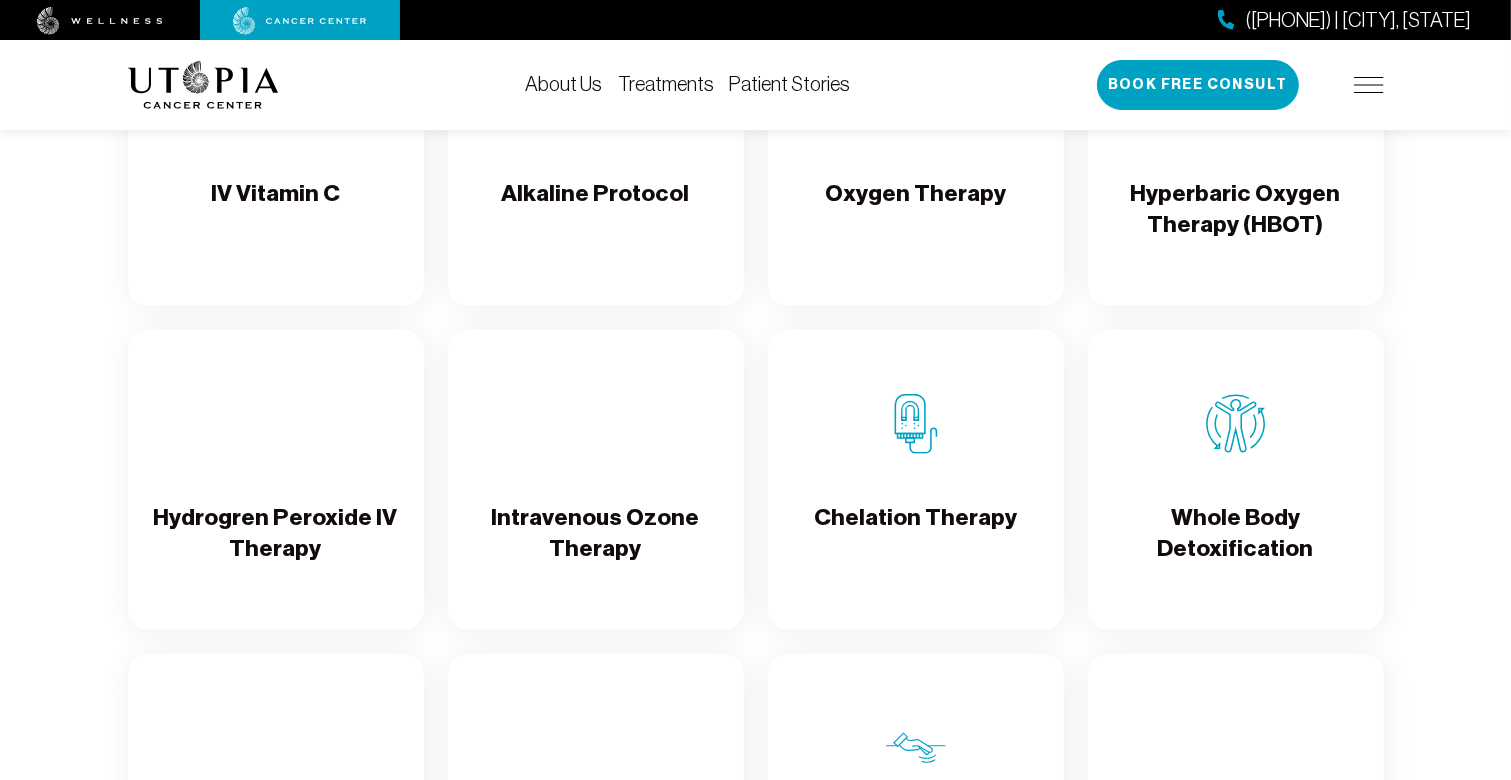 scroll, scrollTop: 2173, scrollLeft: 0, axis: vertical 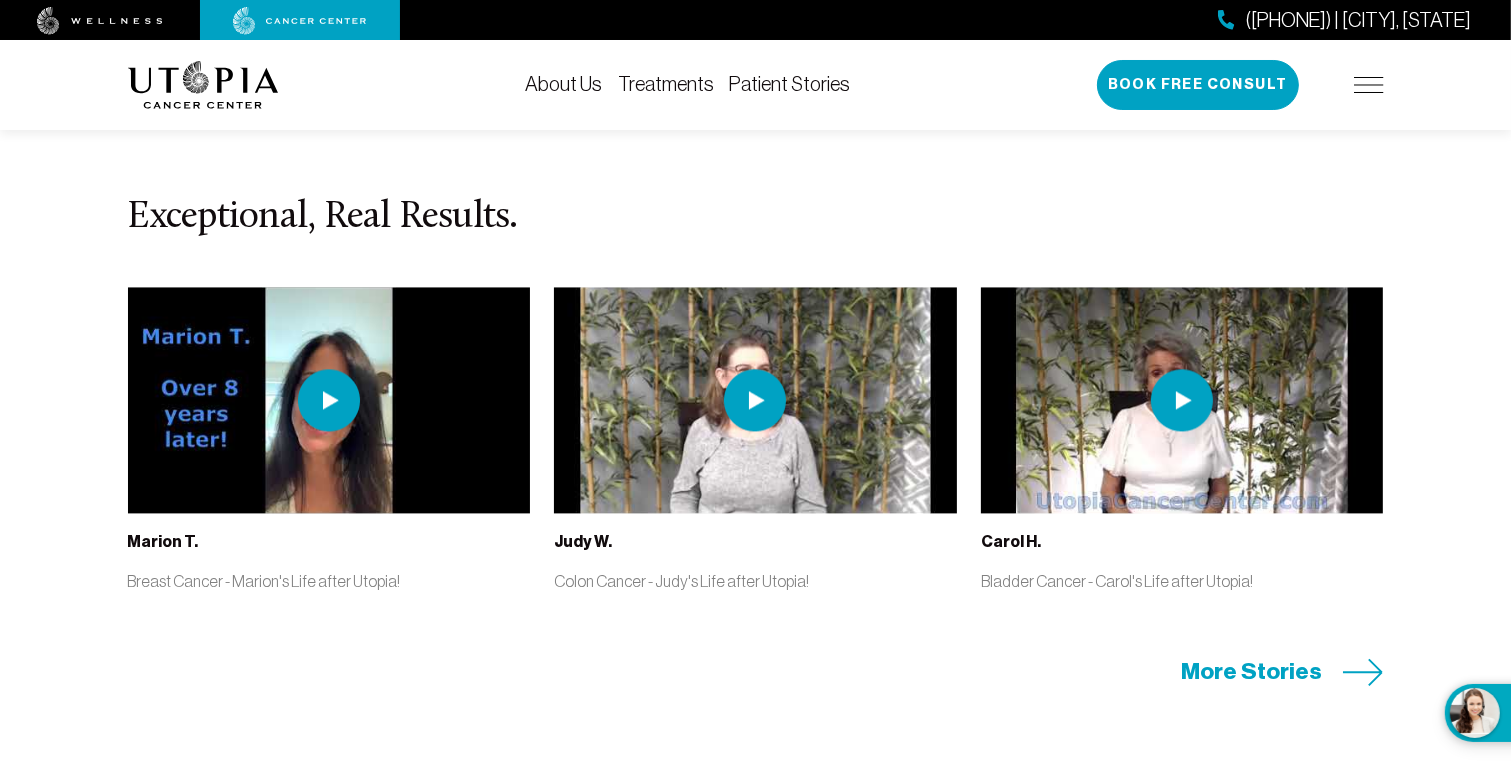 click at bounding box center [1182, 400] 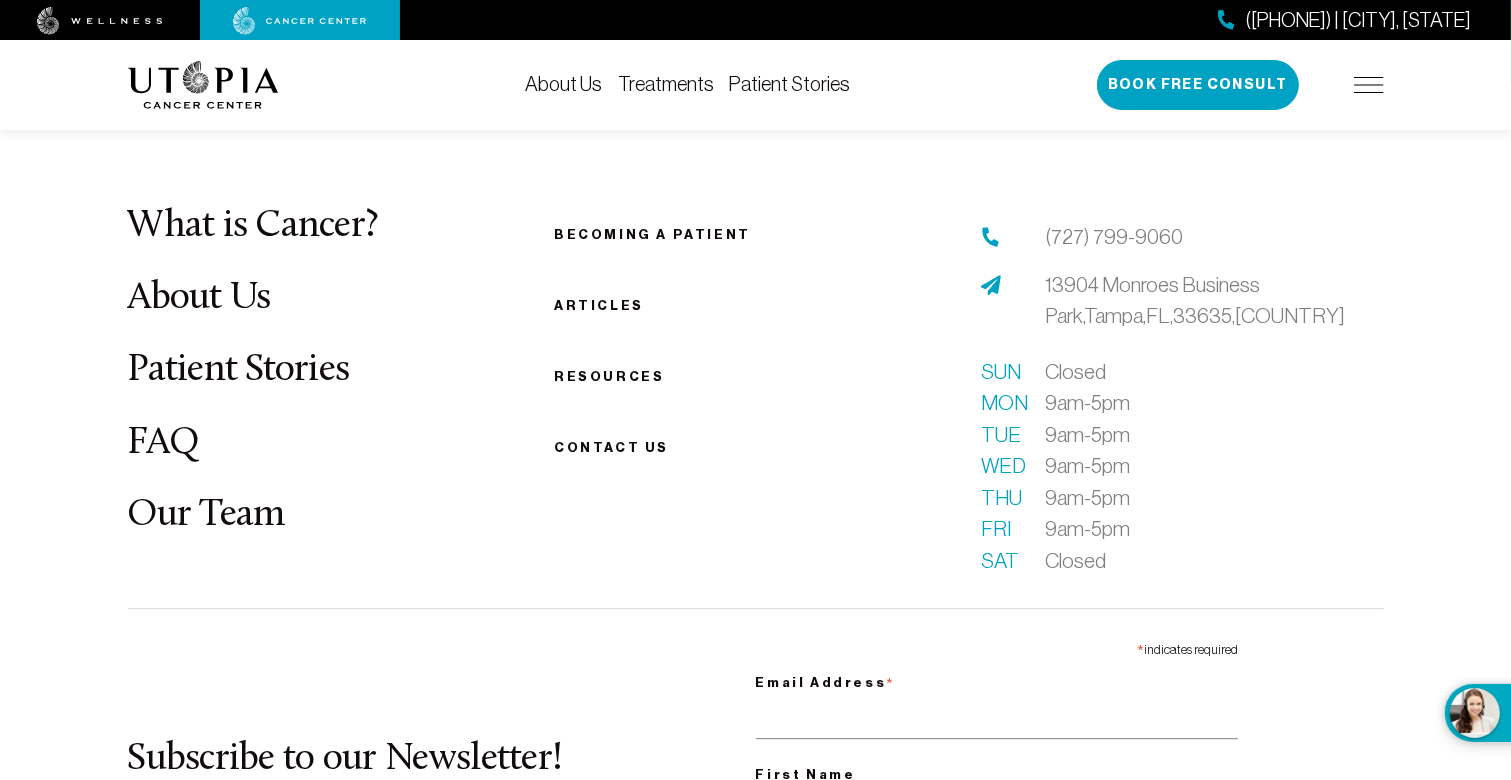 scroll, scrollTop: 5549, scrollLeft: 0, axis: vertical 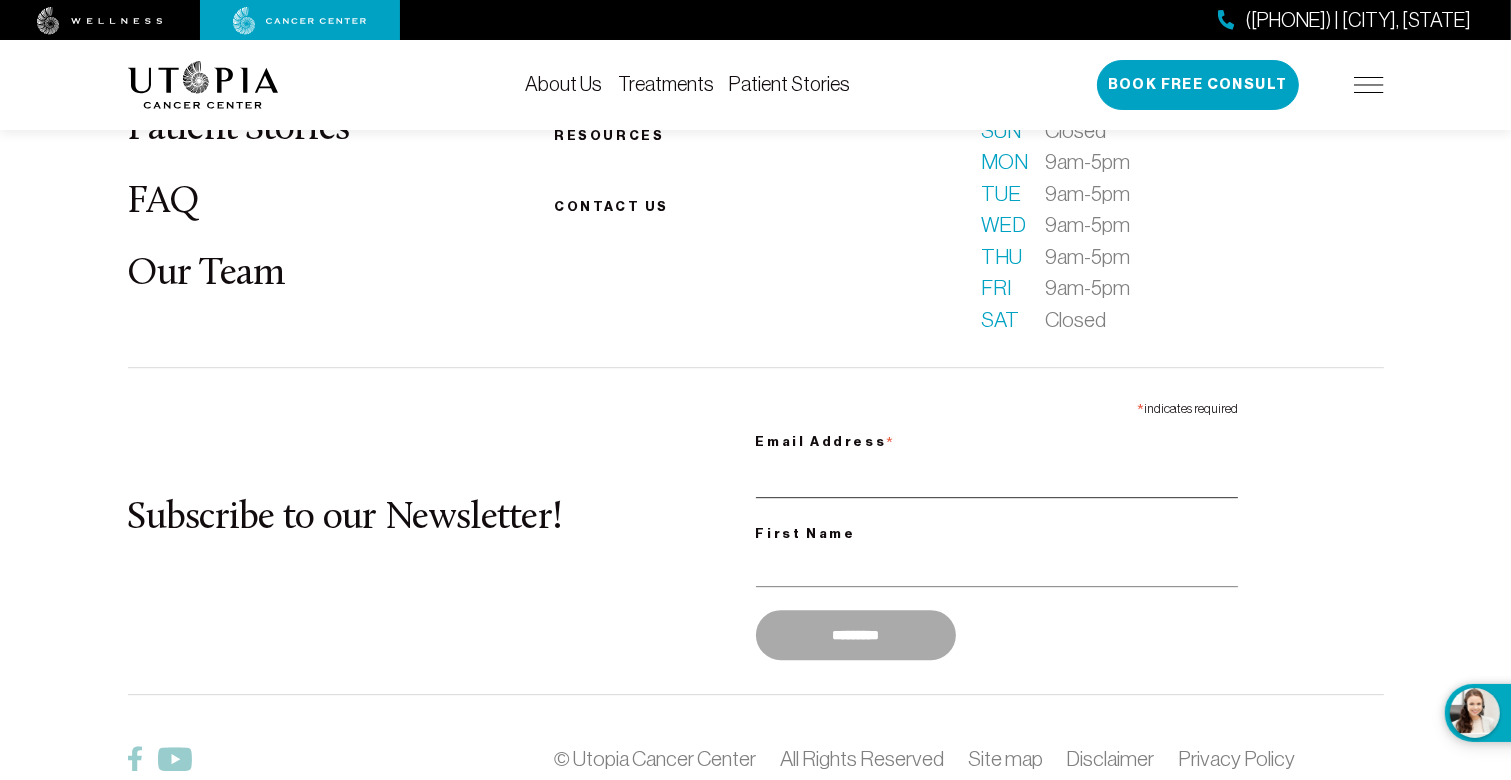click on "Email Address  *" at bounding box center (997, 477) 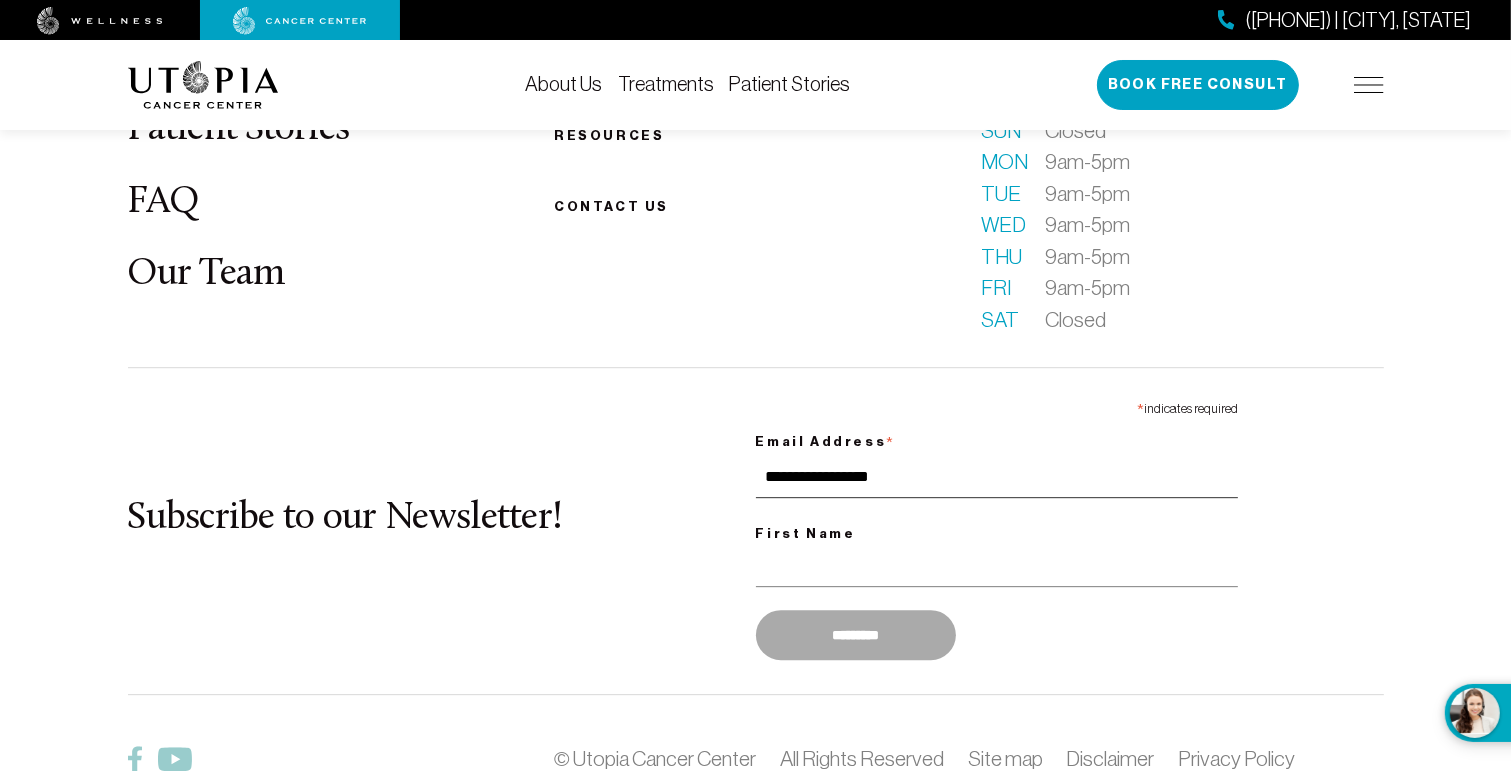 type on "**********" 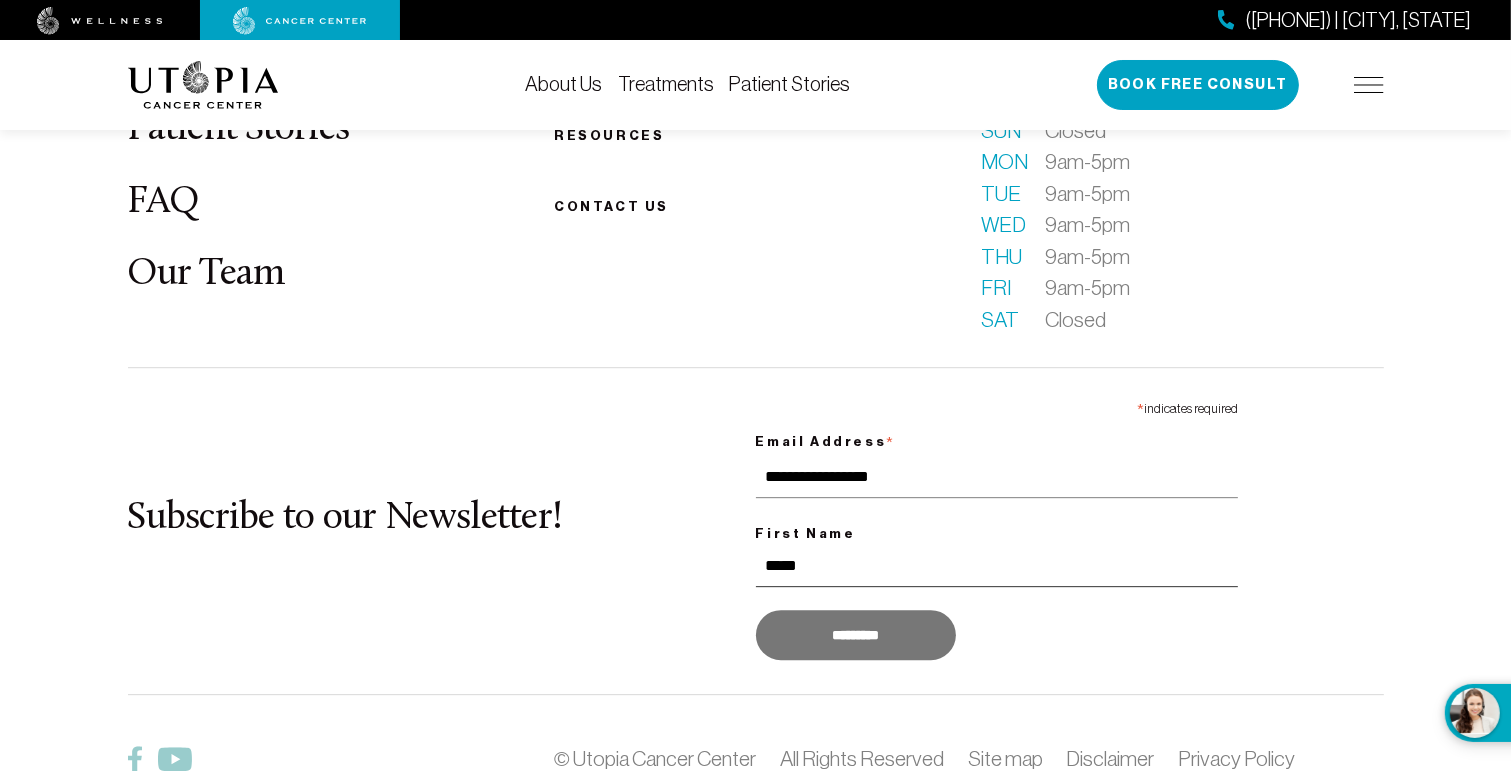 type on "*****" 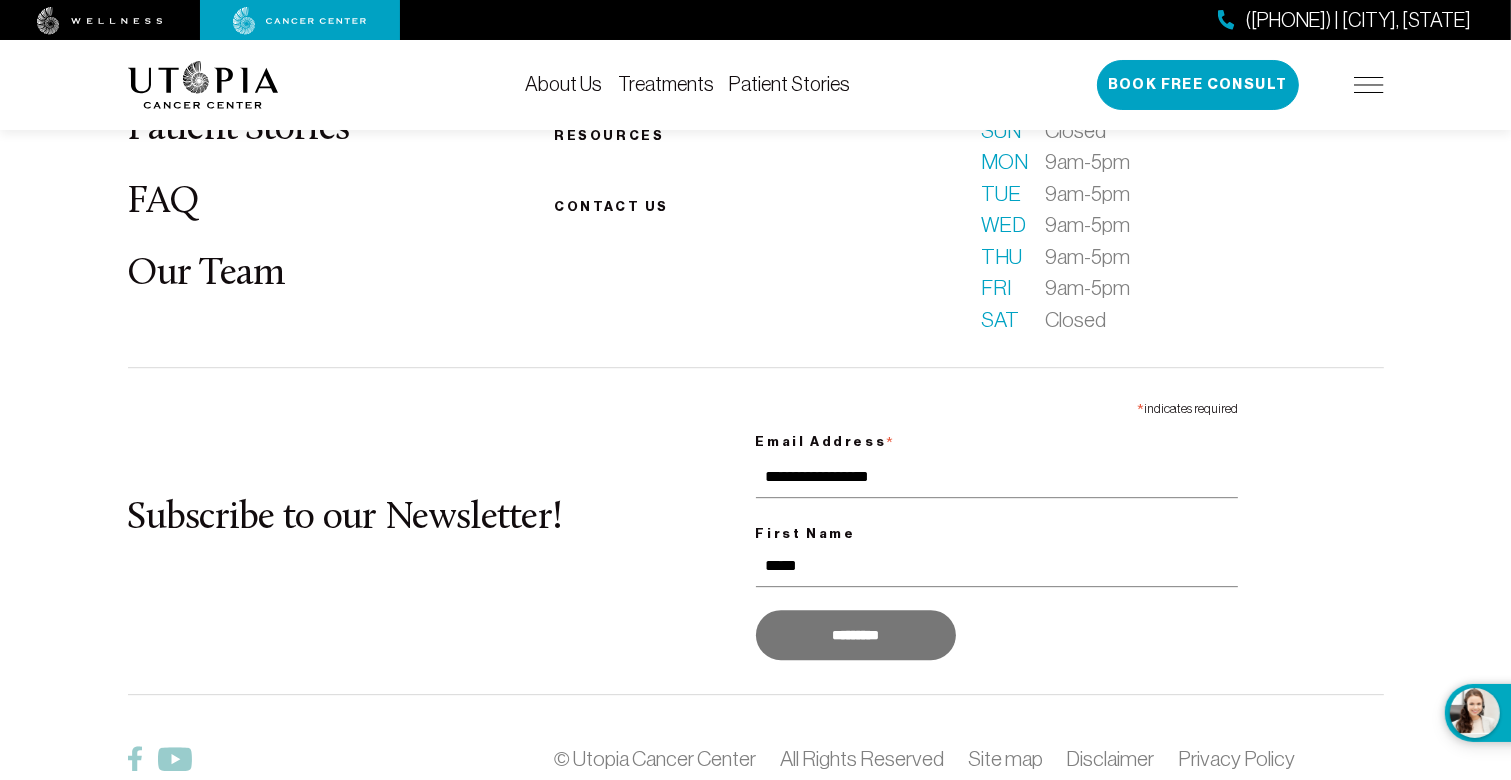 click on "*********" at bounding box center [856, 635] 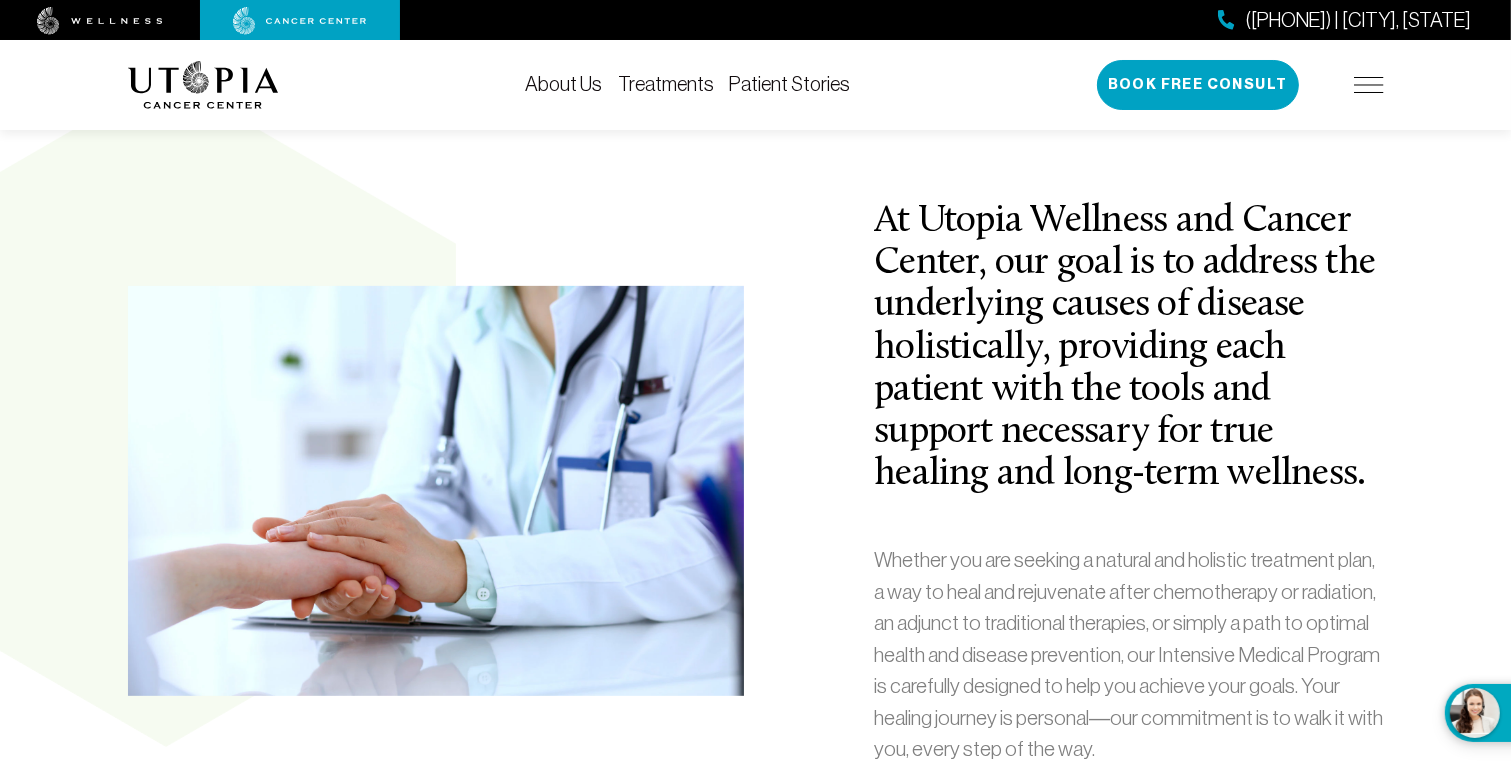 scroll, scrollTop: 598, scrollLeft: 0, axis: vertical 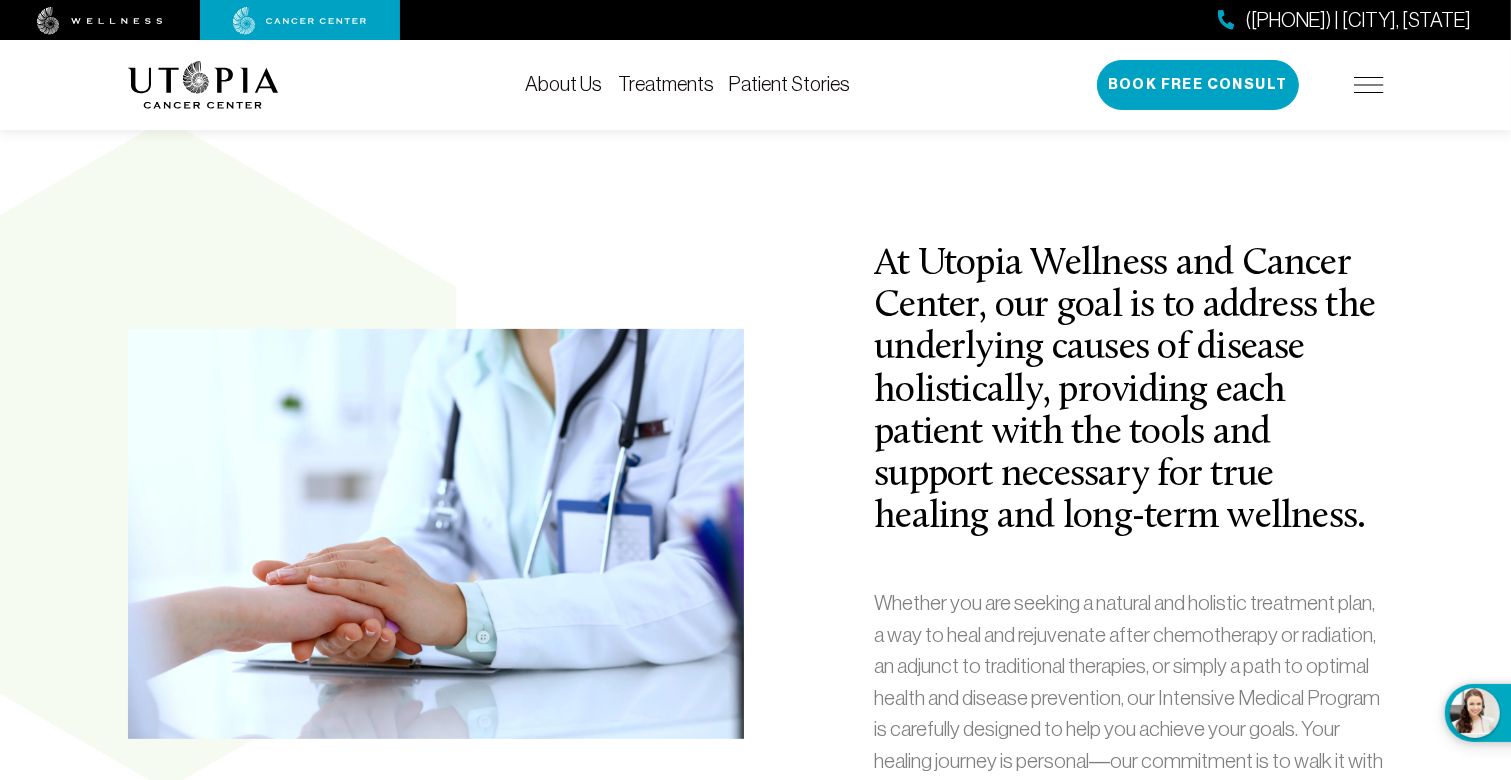 click on "At Utopia Wellness and Cancer Center, our goal is to address the underlying causes of disease holistically, providing each patient with the tools and support necessary for true healing and long-term wellness. Whether you are seeking a natural and holistic treatment plan, a way to heal and rejuvenate after chemotherapy or radiation, an adjunct to traditional therapies, or simply a path to optimal health and disease prevention, our Intensive Medical Program is carefully designed to help you achieve your goals. Your healing journey is personal—our commitment is to walk it with you, every step of the way. Subscribe to our Newsletter! * indicates required Email Address * First Name *" at bounding box center (755, 696) 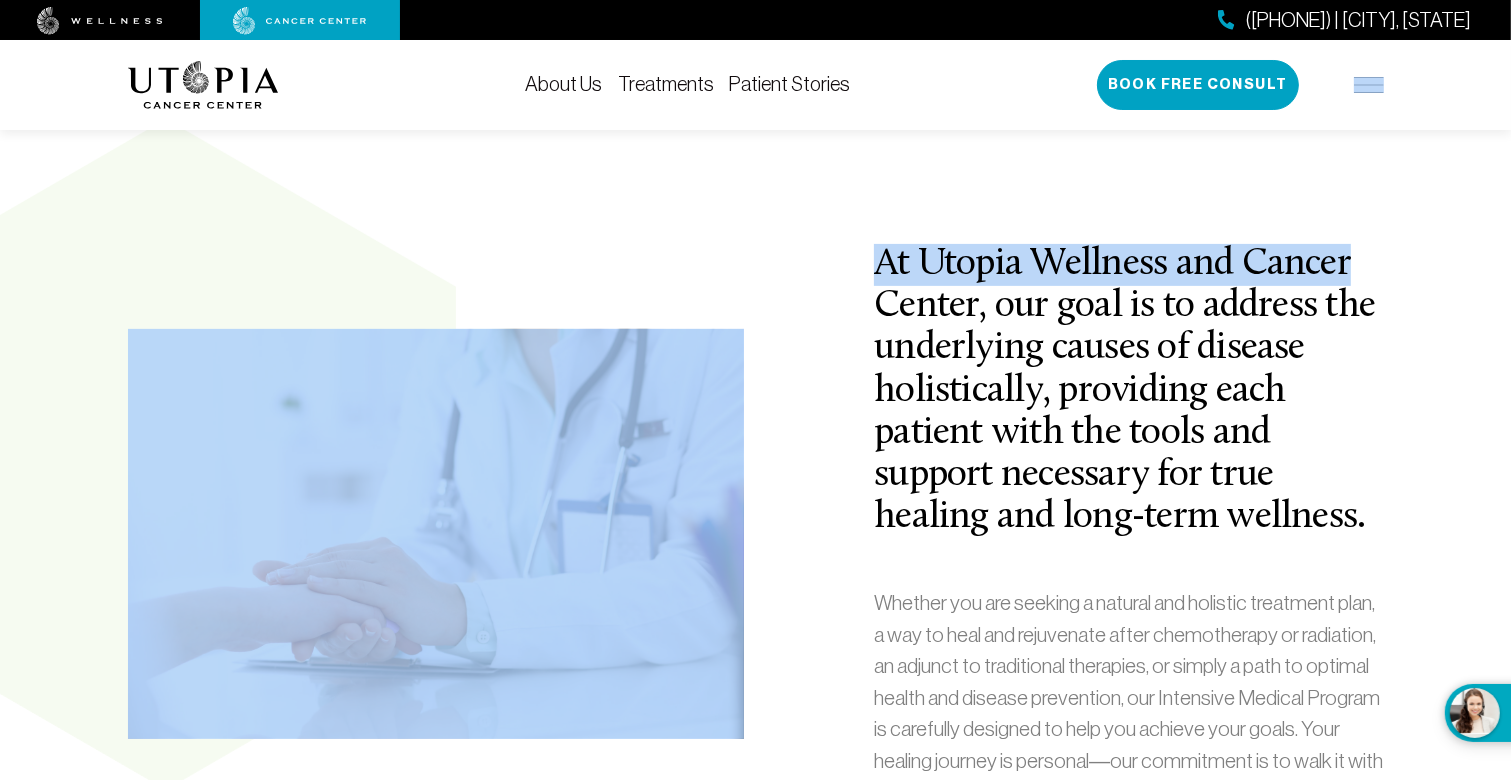 drag, startPoint x: 1391, startPoint y: 130, endPoint x: 1386, endPoint y: 61, distance: 69.18092 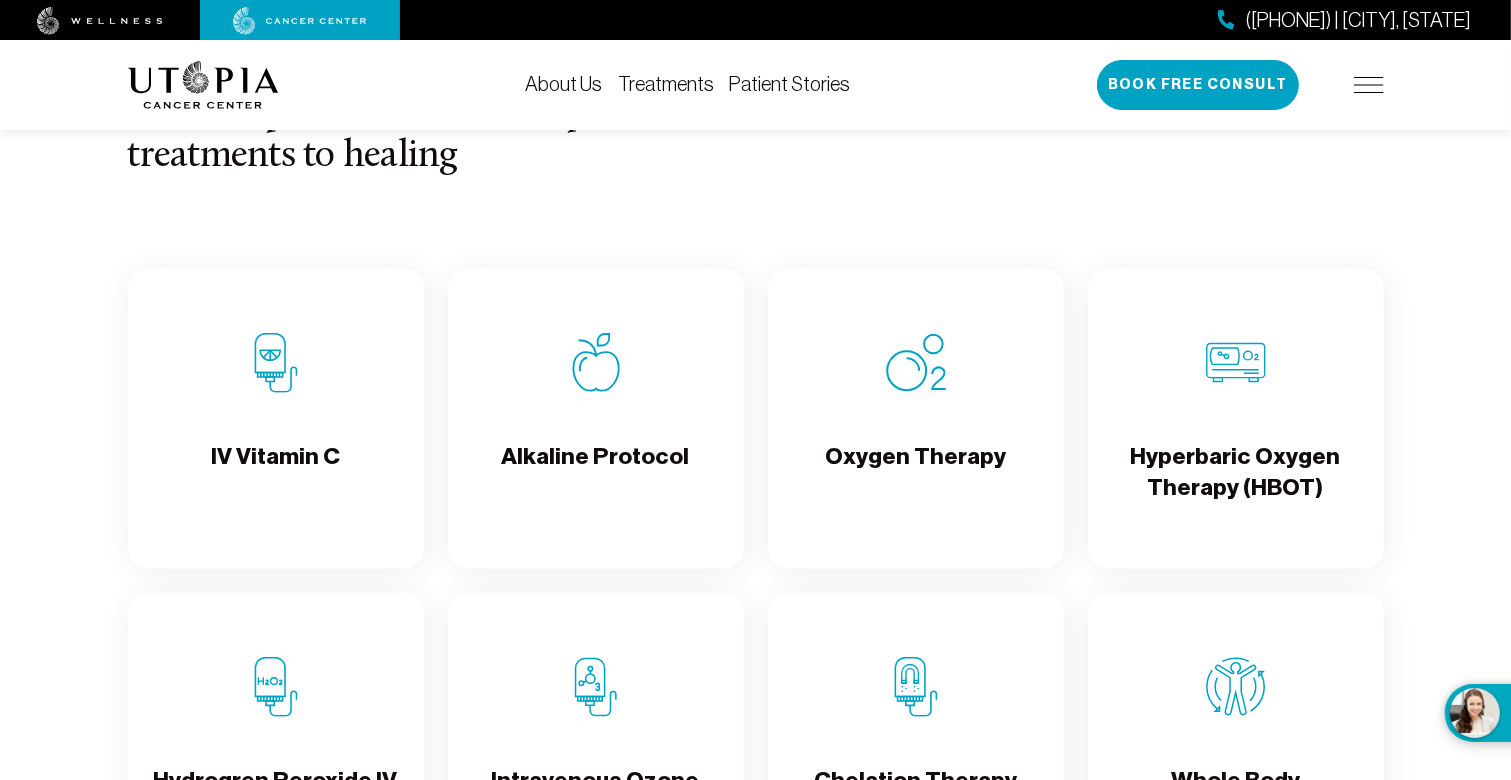 scroll, scrollTop: 1925, scrollLeft: 0, axis: vertical 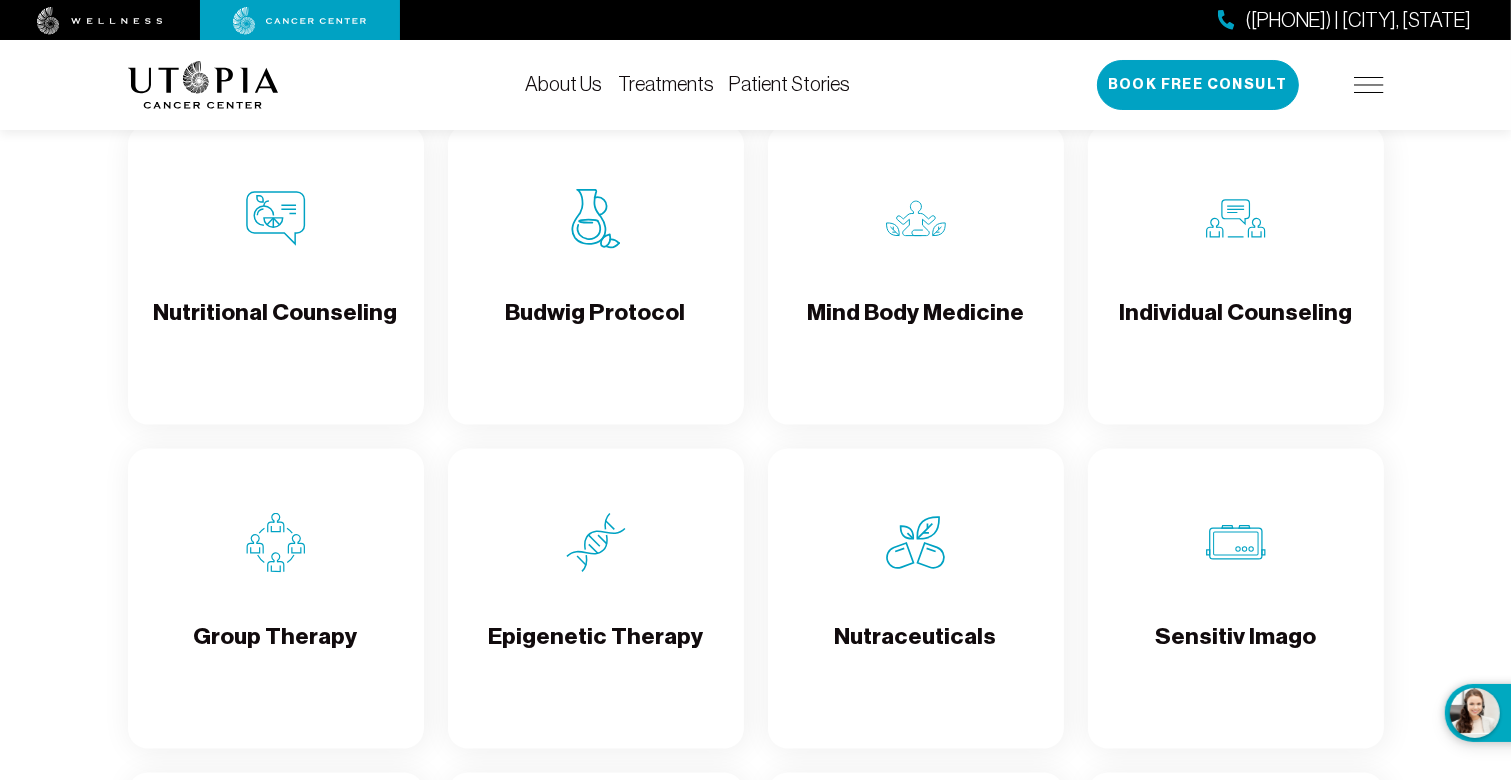 click on "Budwig Protocol" at bounding box center [596, 329] 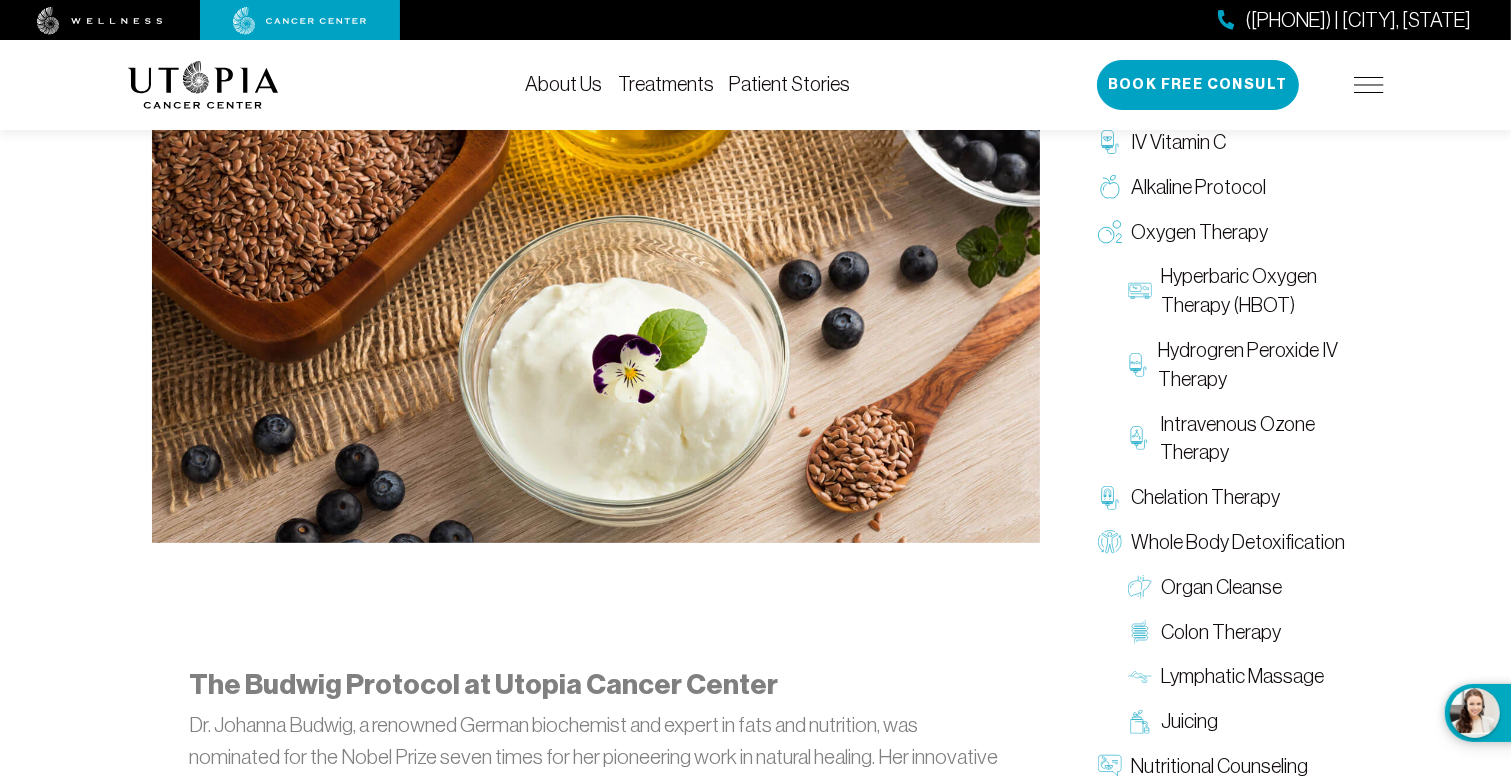 scroll, scrollTop: 0, scrollLeft: 0, axis: both 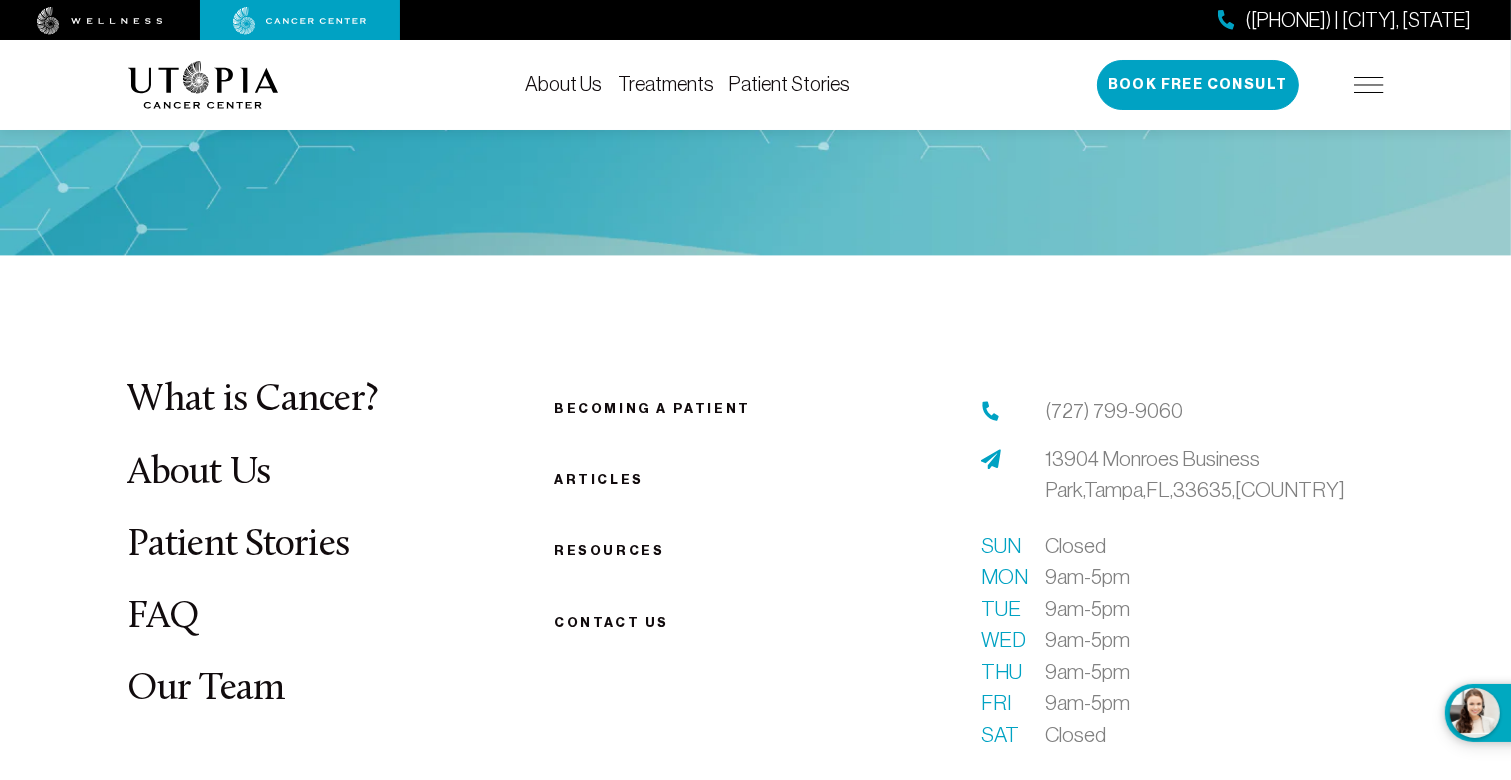 click on "13904 Monroes Business Park,  Tampa,  FL,  33635,  USA" at bounding box center (1195, 474) 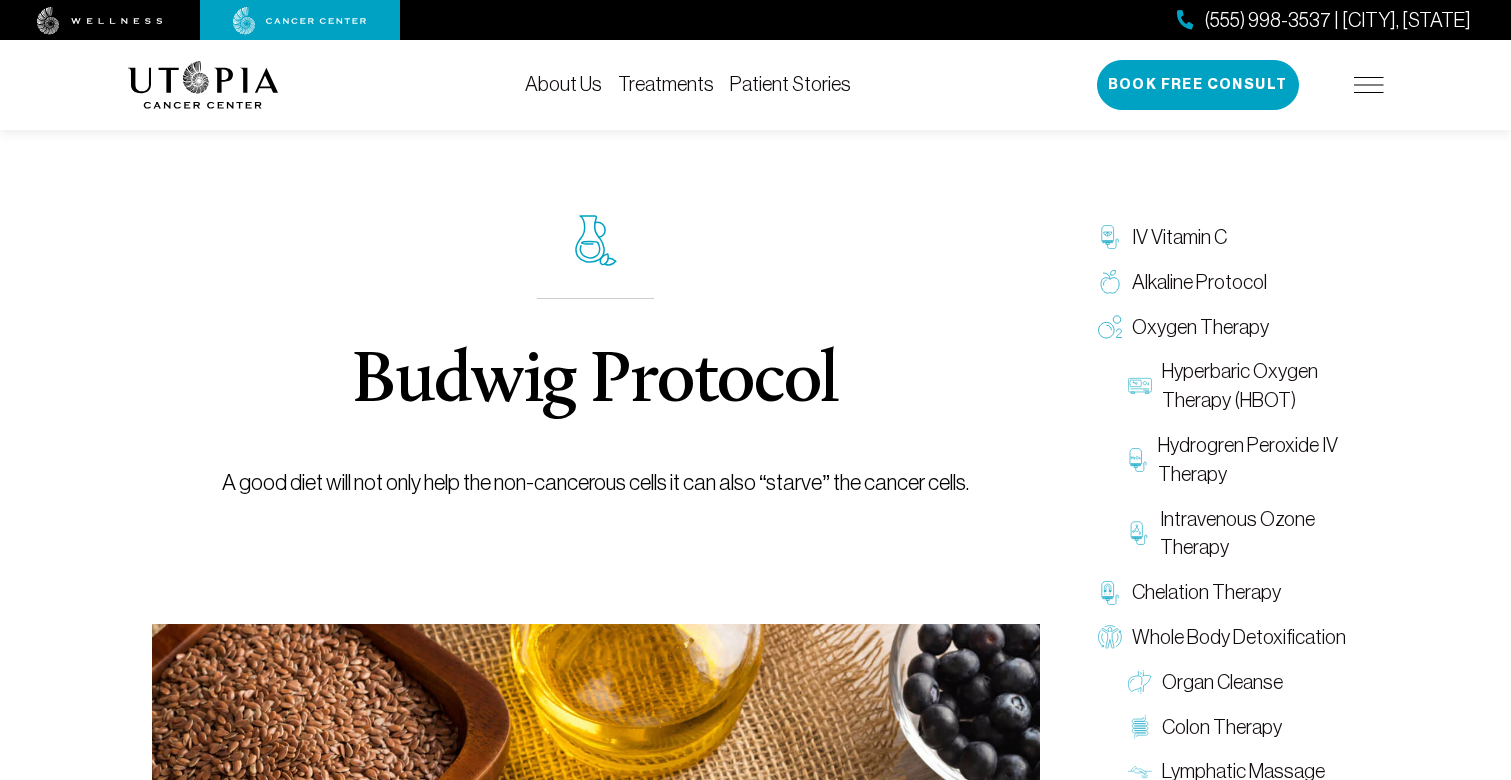 scroll, scrollTop: 4328, scrollLeft: 0, axis: vertical 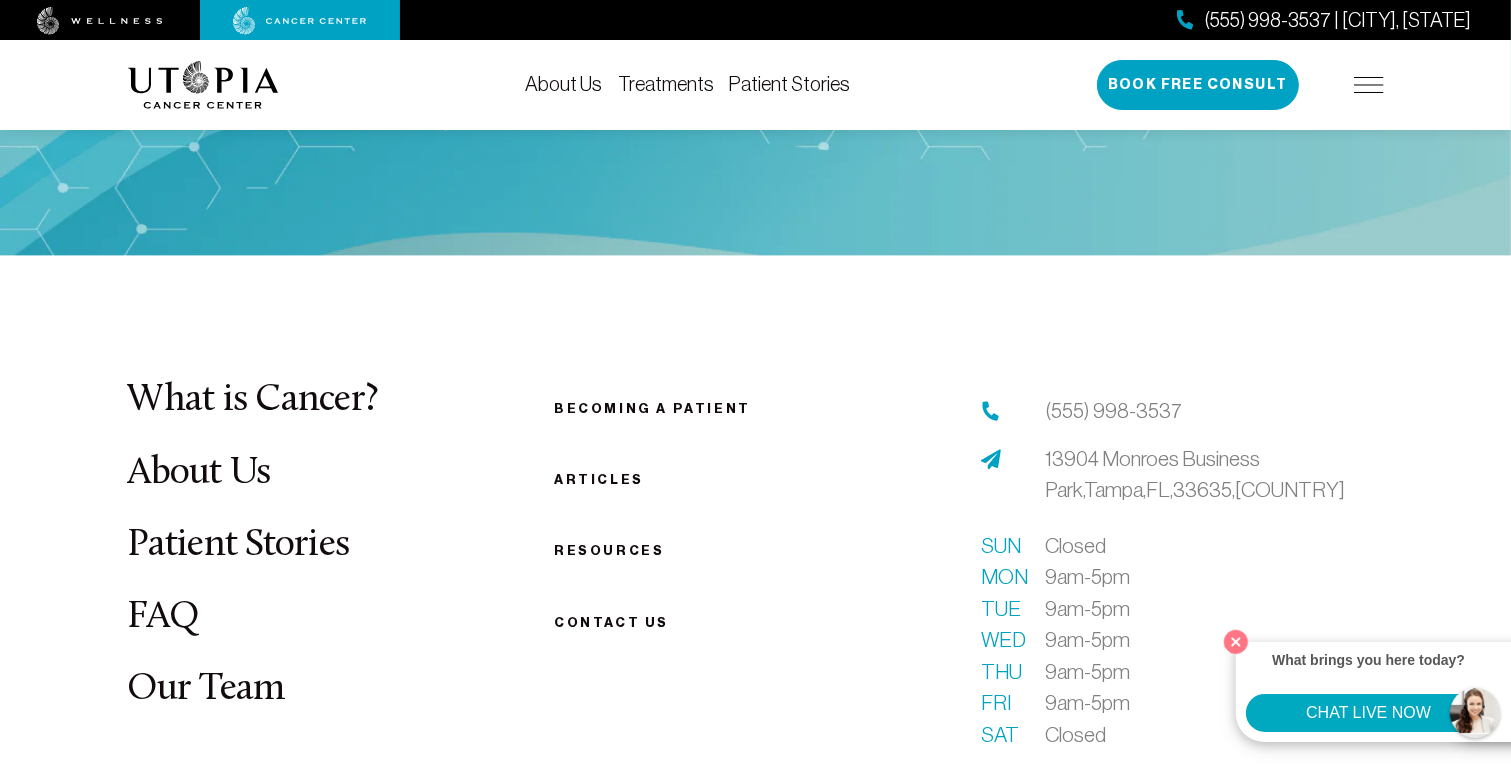 click on "Our Team" at bounding box center (206, 689) 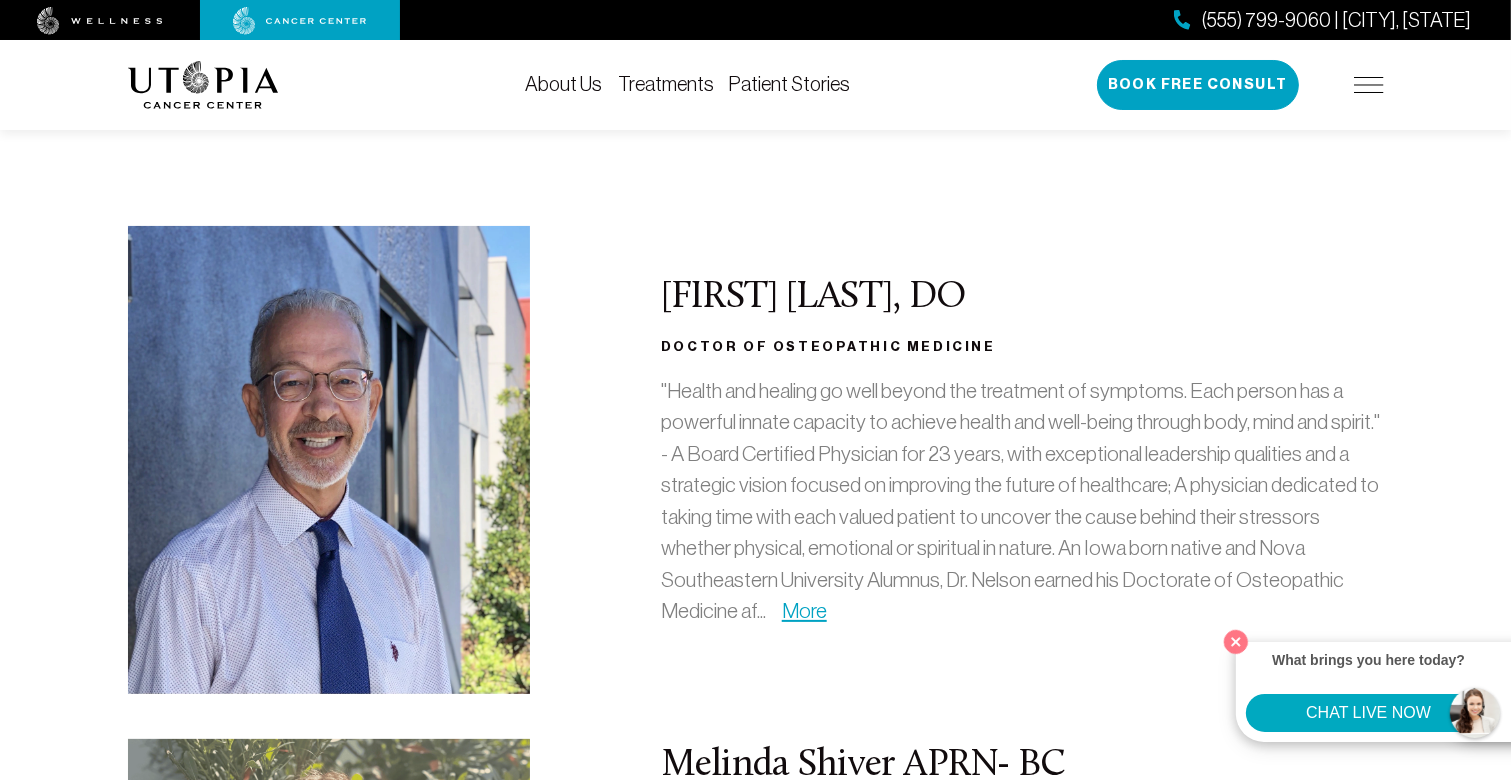 scroll, scrollTop: 0, scrollLeft: 0, axis: both 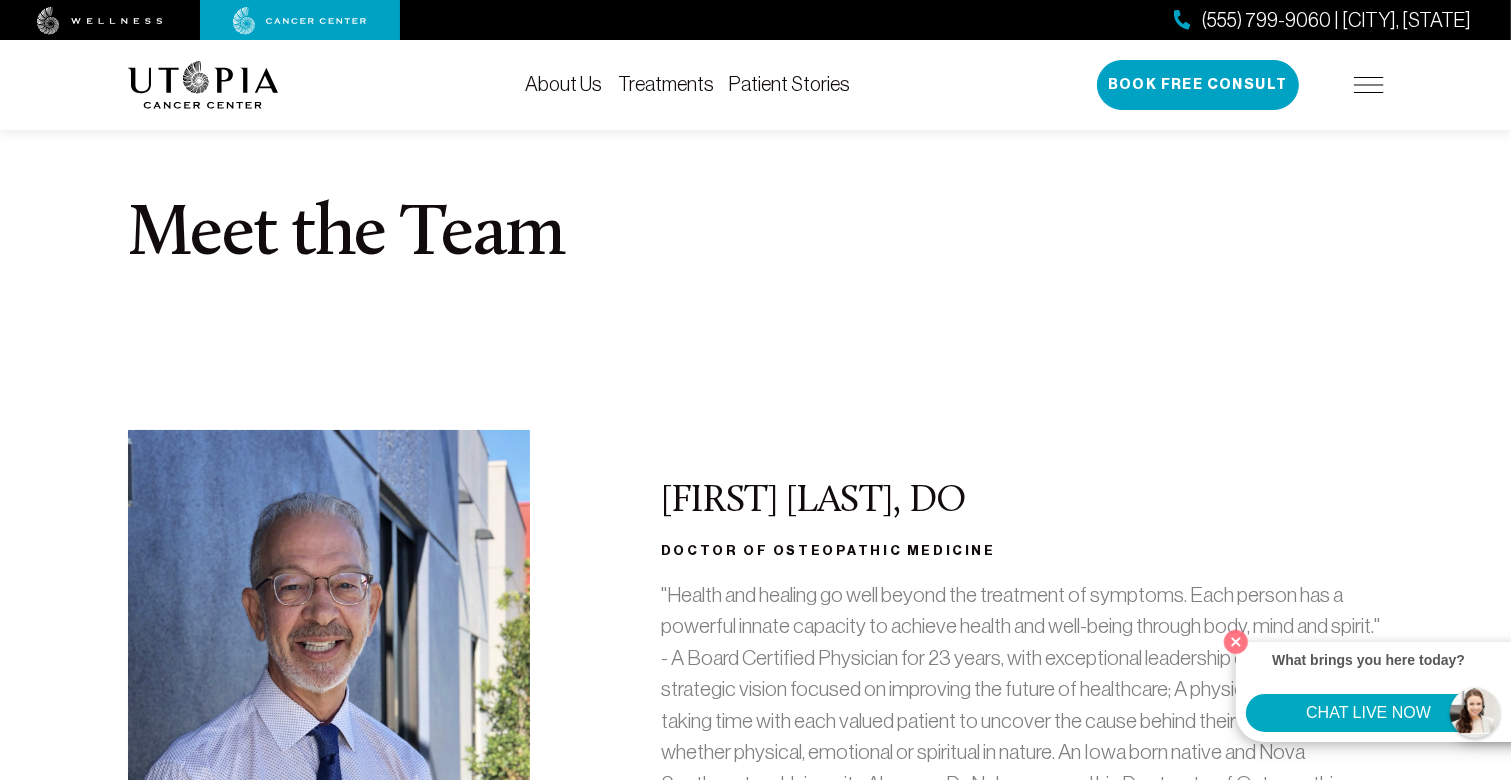 click at bounding box center [1369, 85] 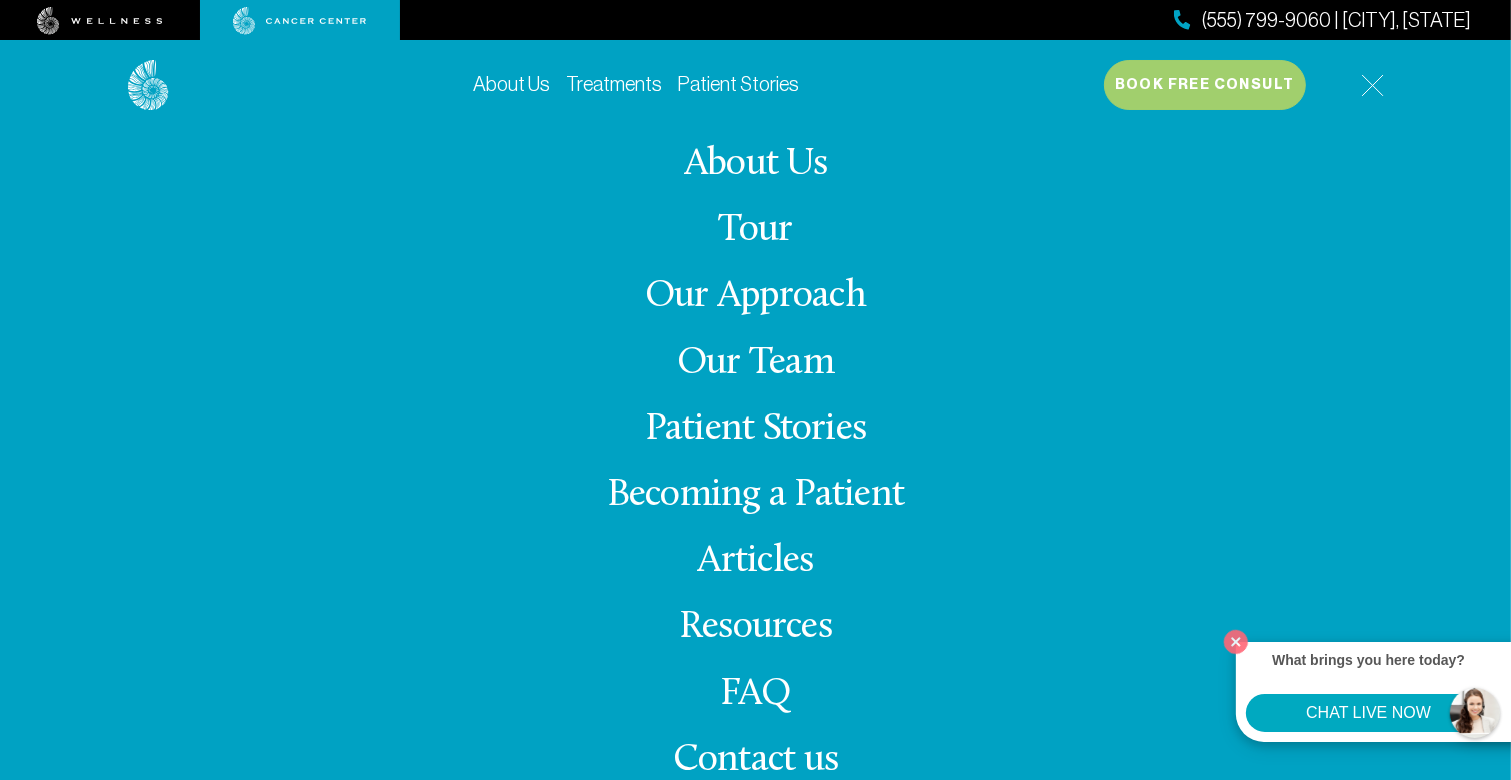 click on "Tour" at bounding box center [756, 230] 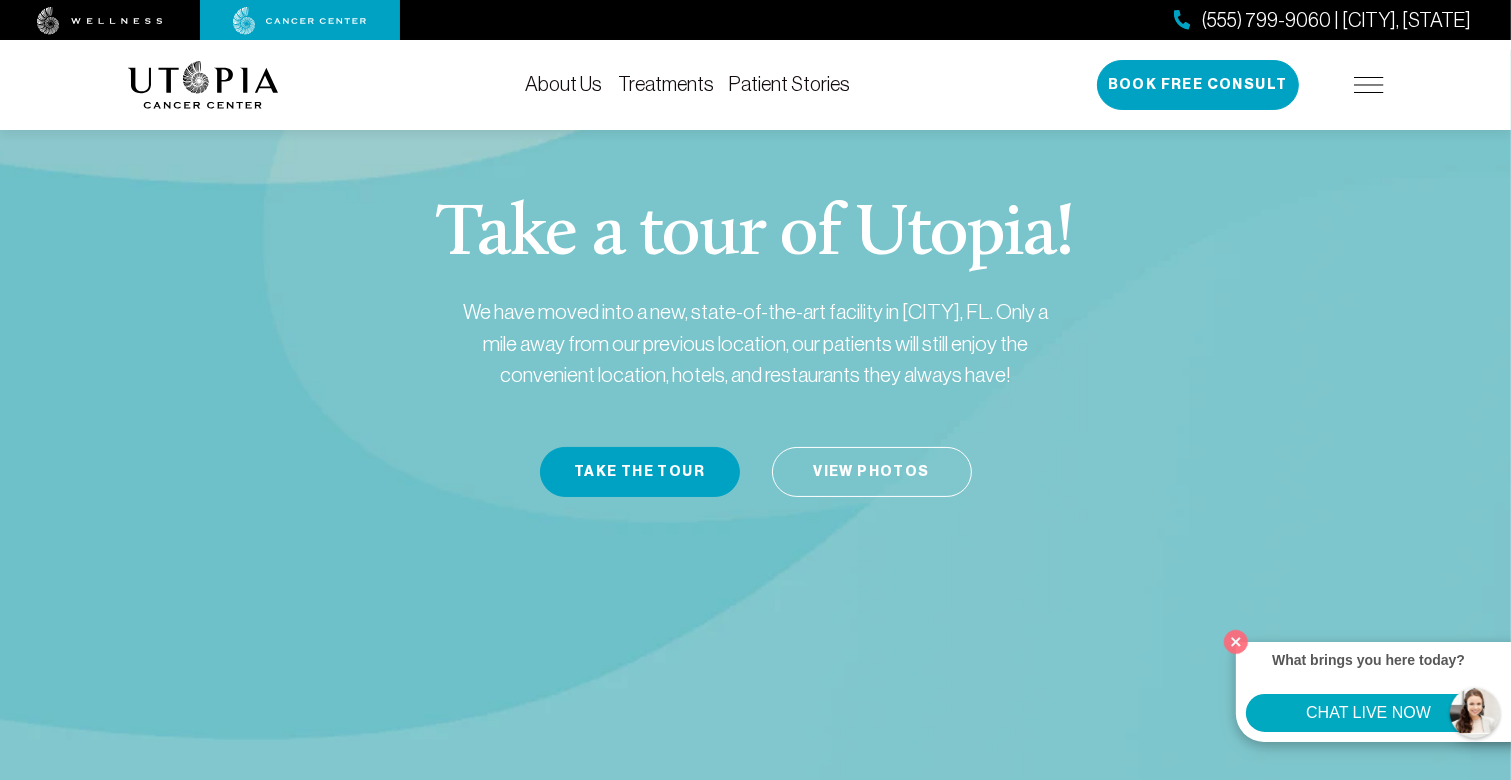 scroll, scrollTop: 0, scrollLeft: 0, axis: both 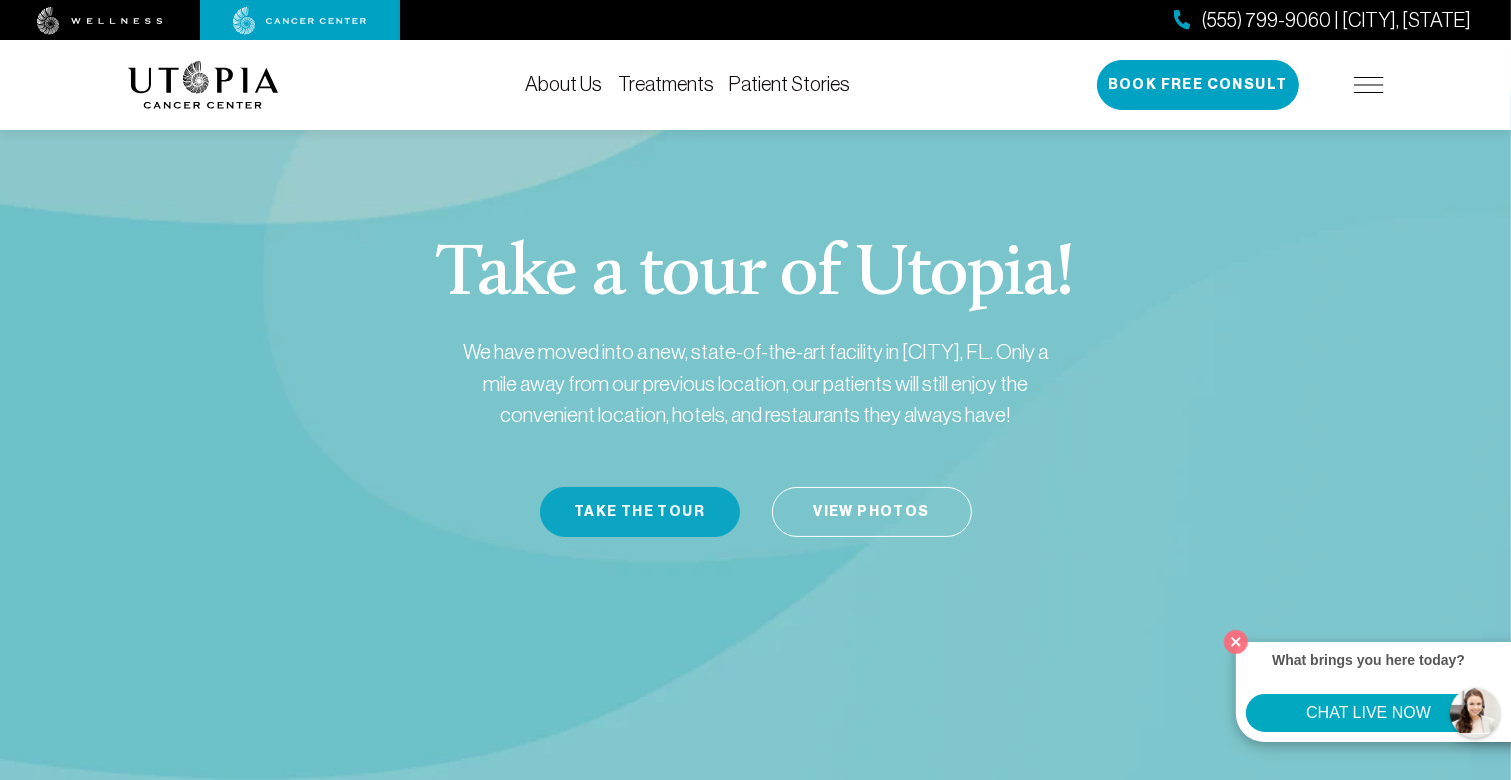 click on "Take the Tour" at bounding box center [640, 512] 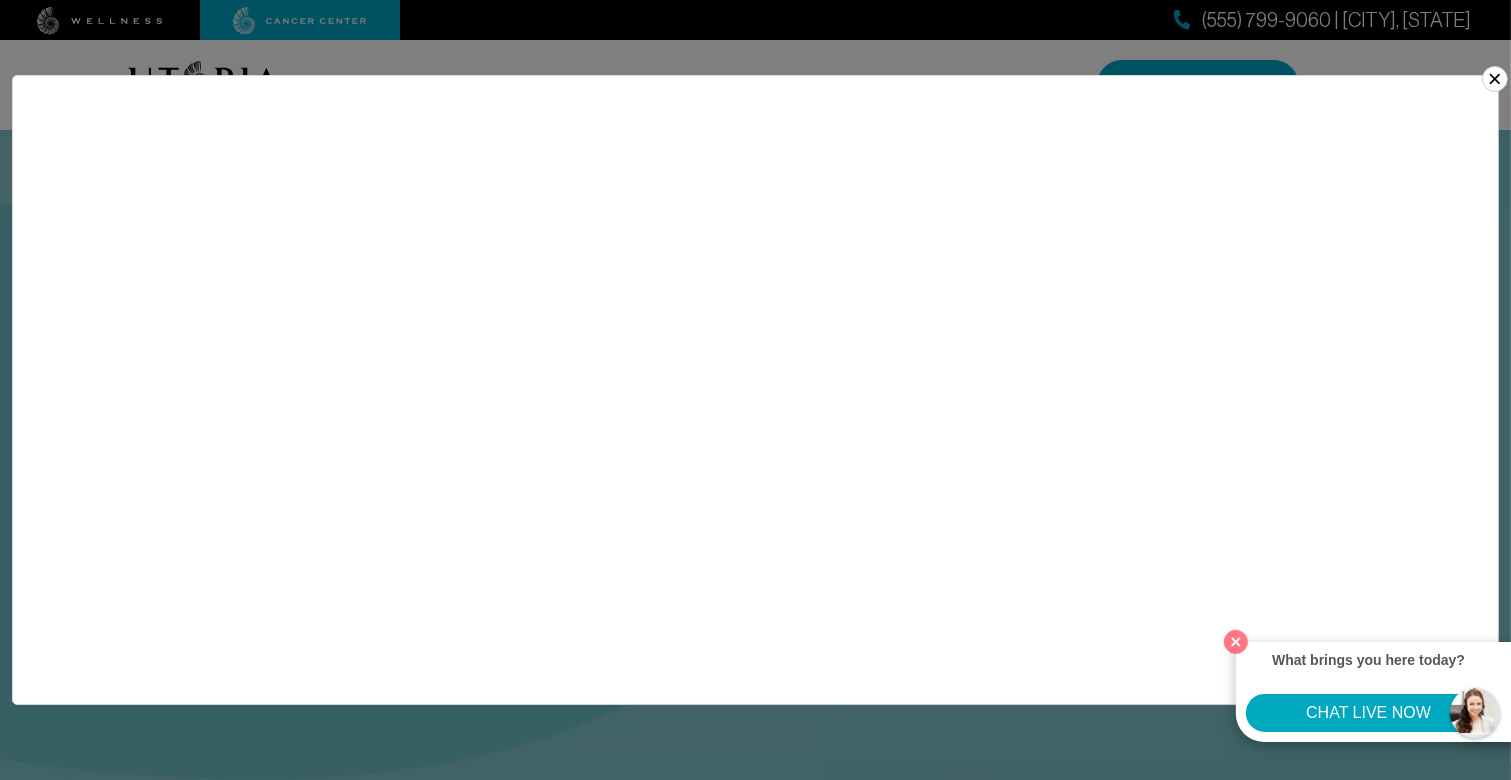 click on "×" at bounding box center (1495, 79) 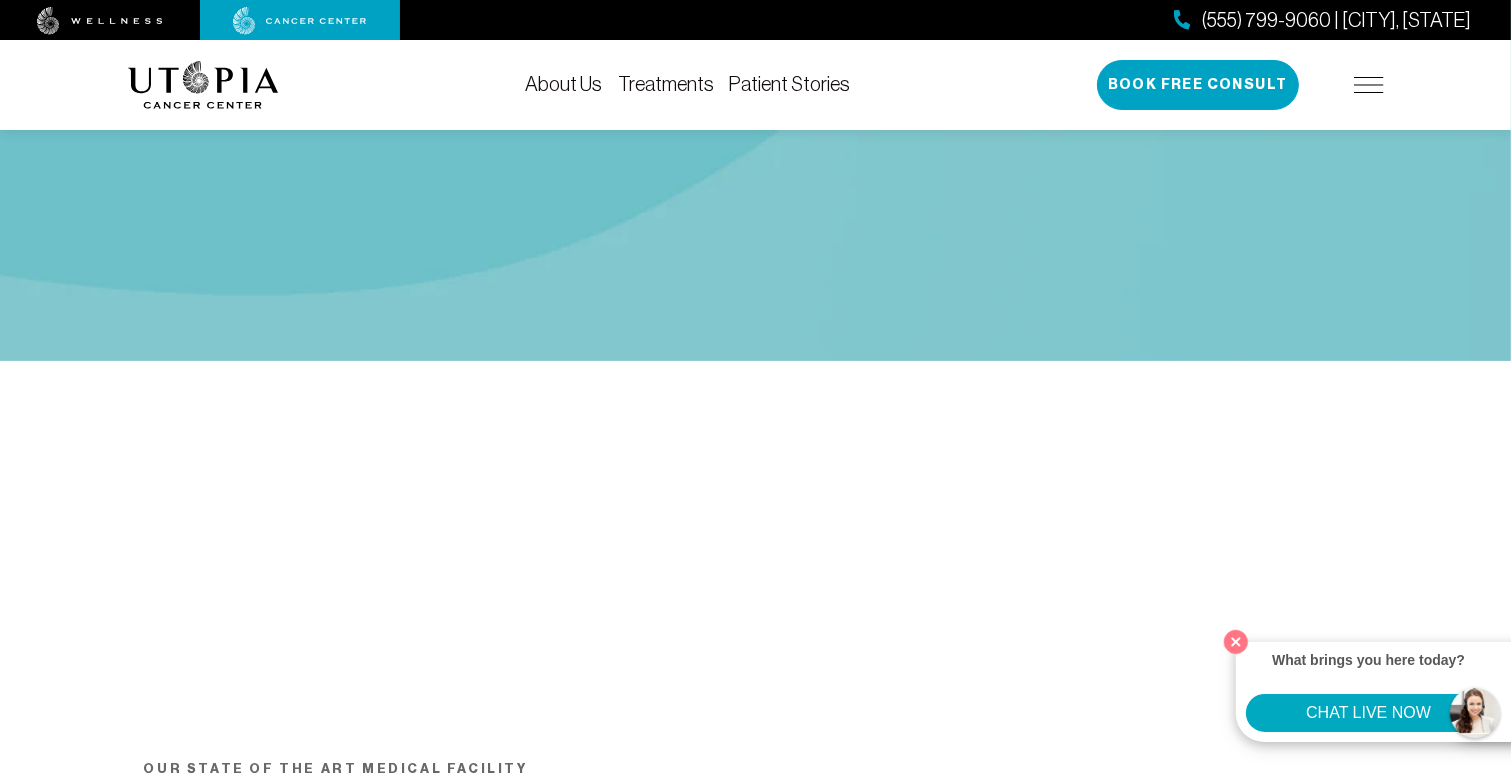 scroll, scrollTop: 496, scrollLeft: 0, axis: vertical 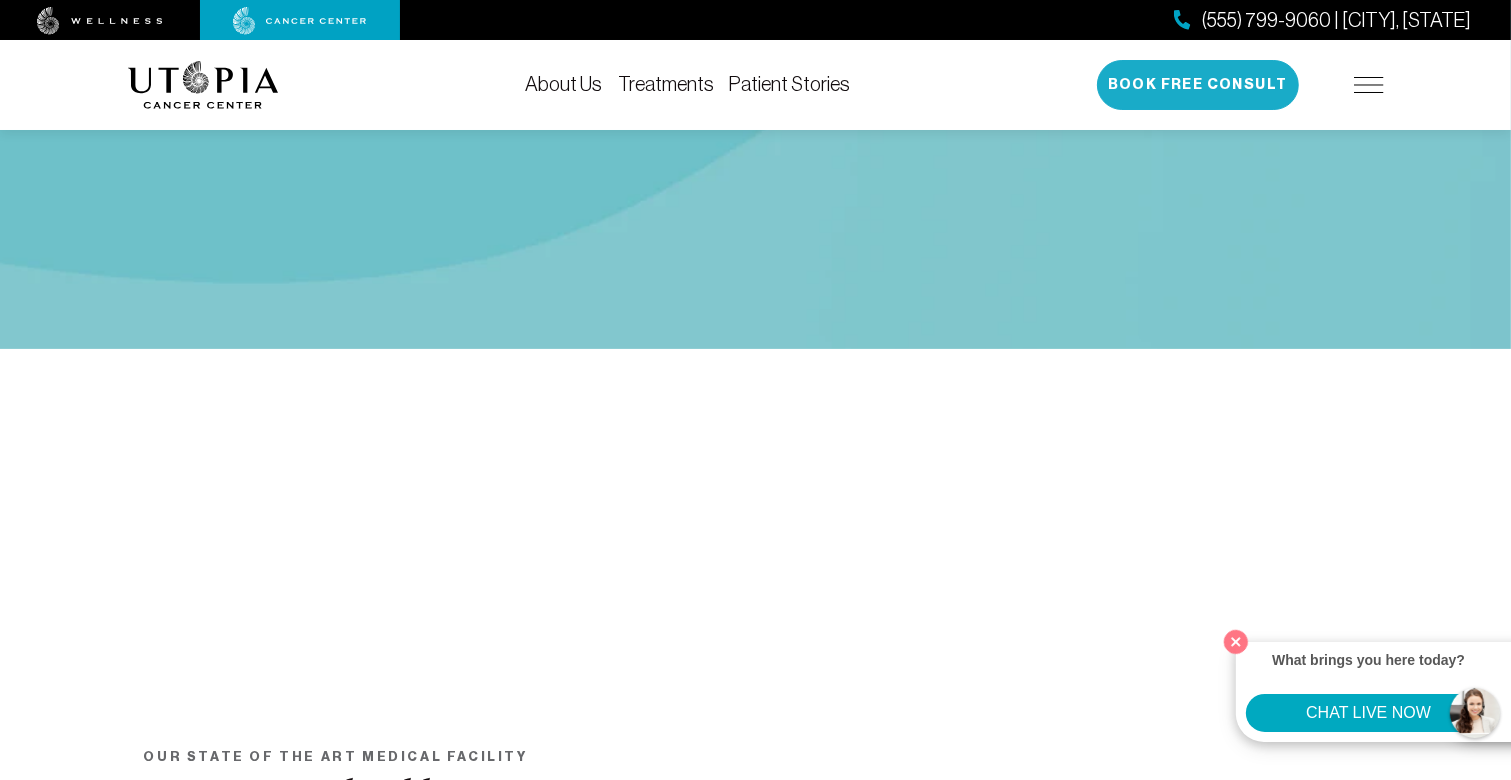 click on "Book Free Consult" at bounding box center (1198, 85) 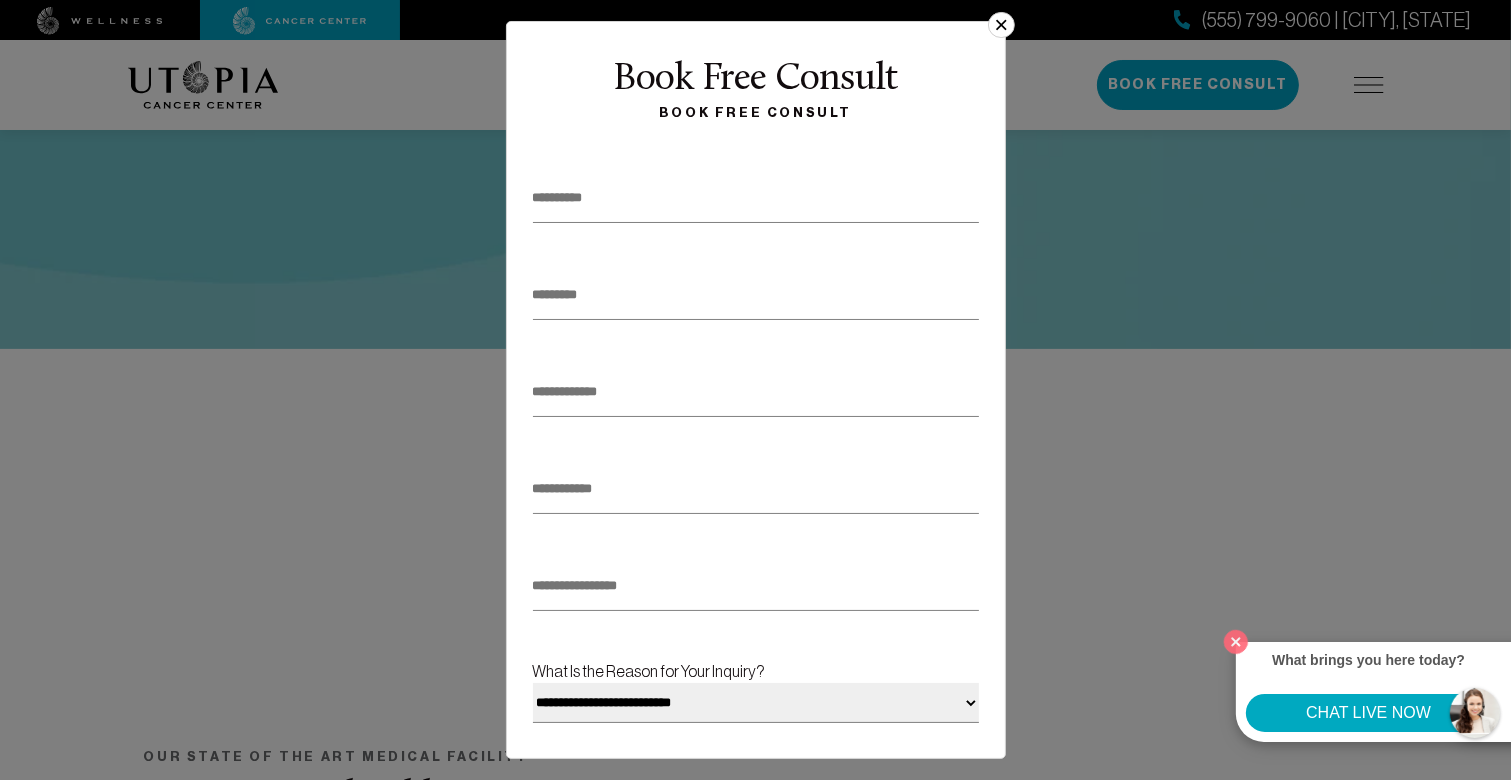 click at bounding box center (756, 198) 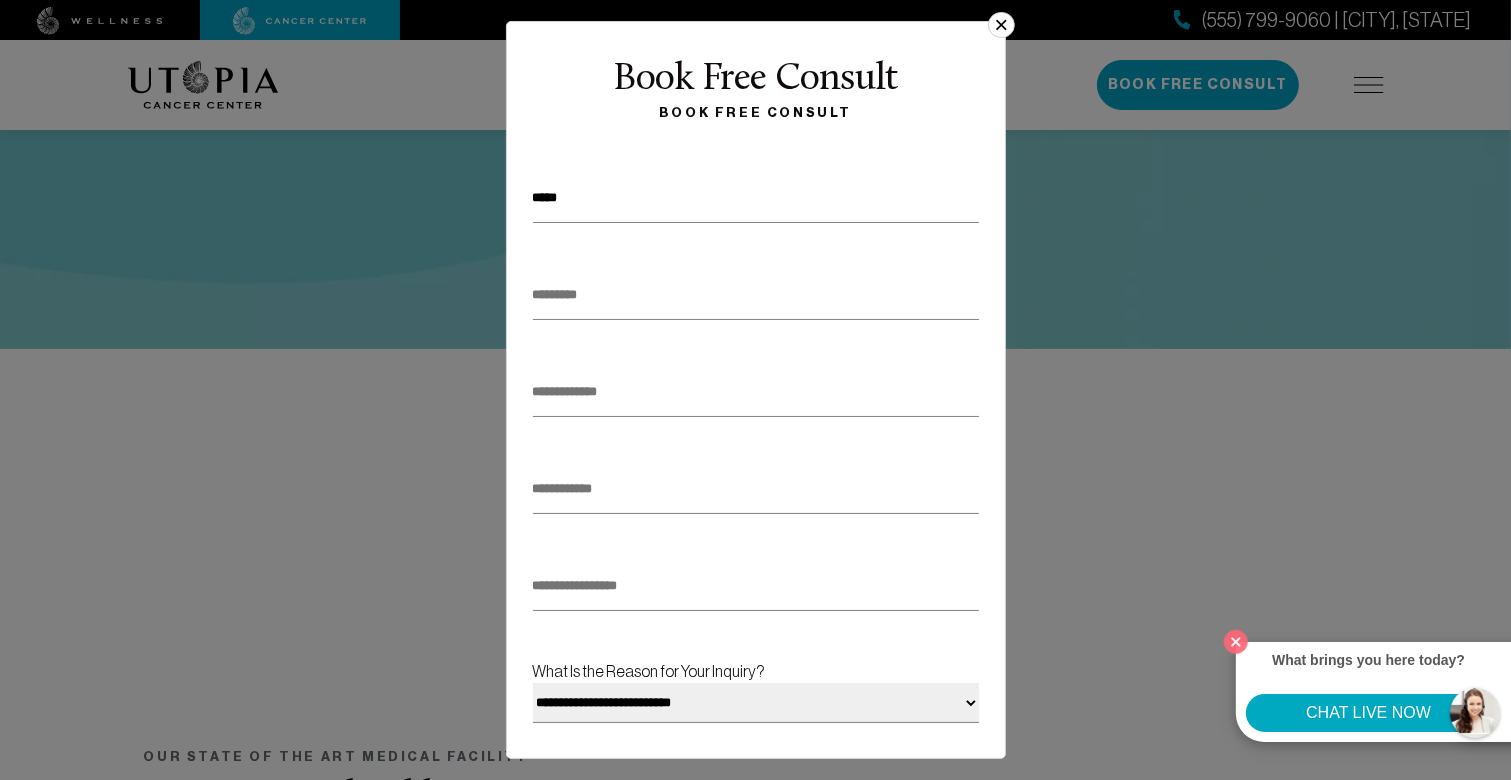type on "*****" 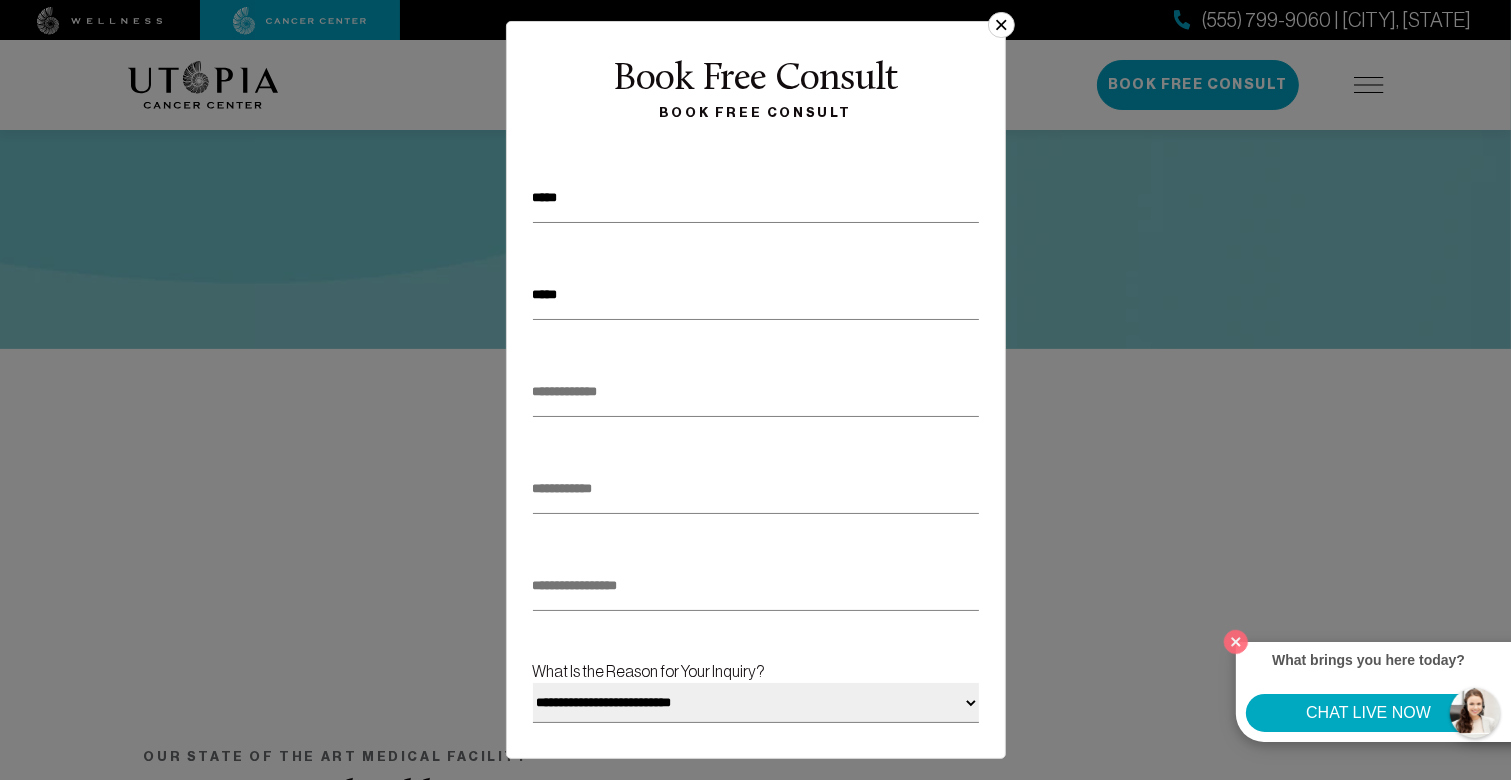 type on "*****" 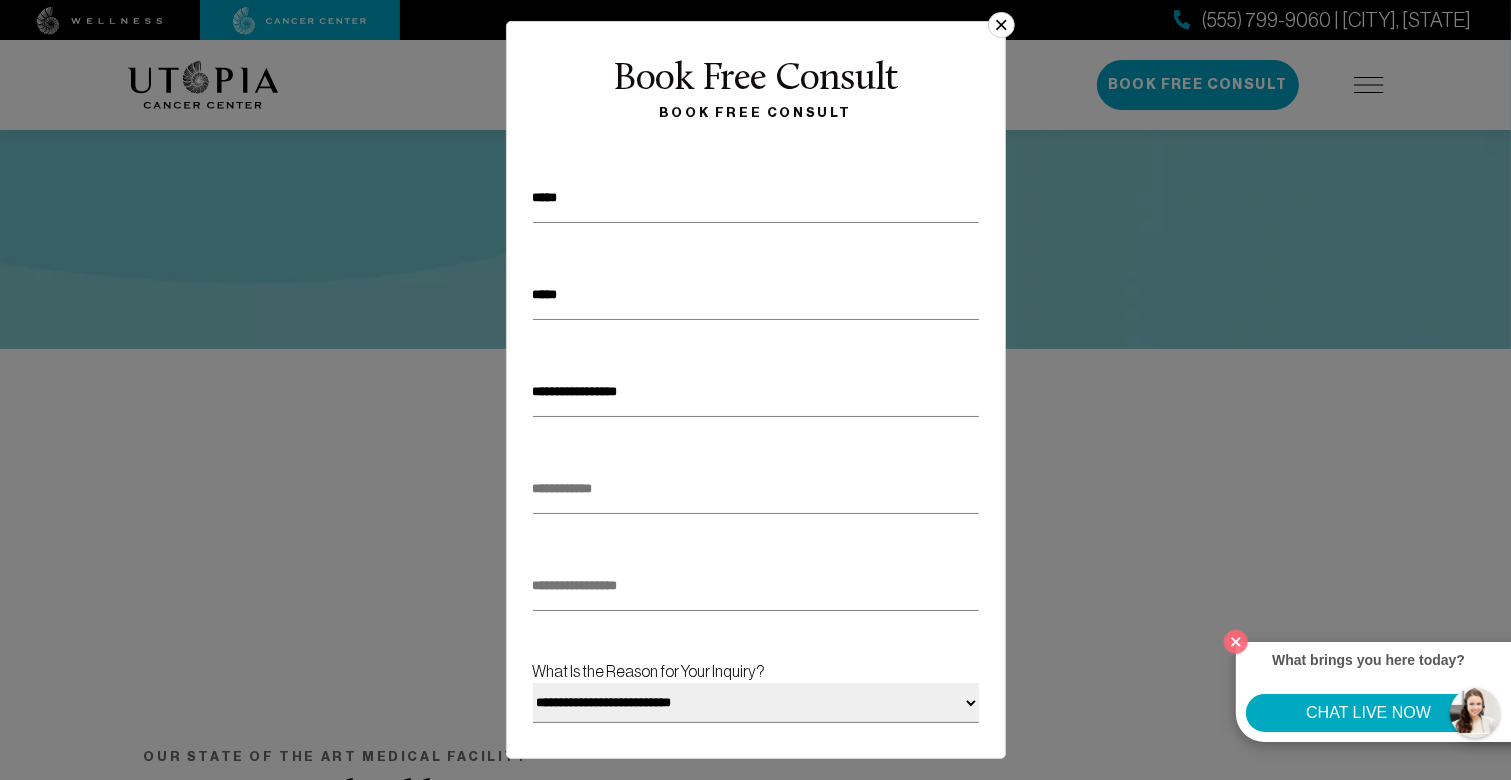 click at bounding box center (756, 489) 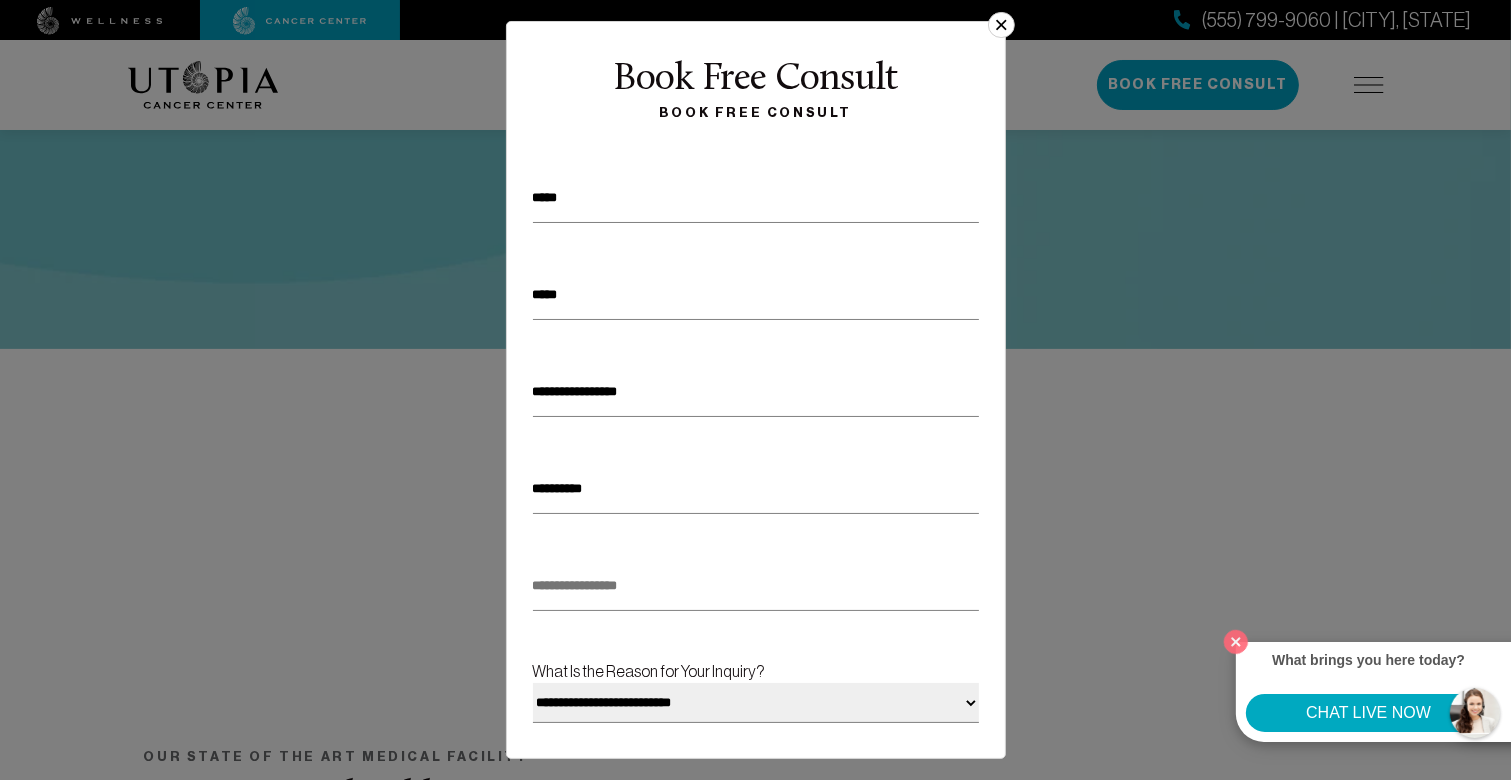 type on "**********" 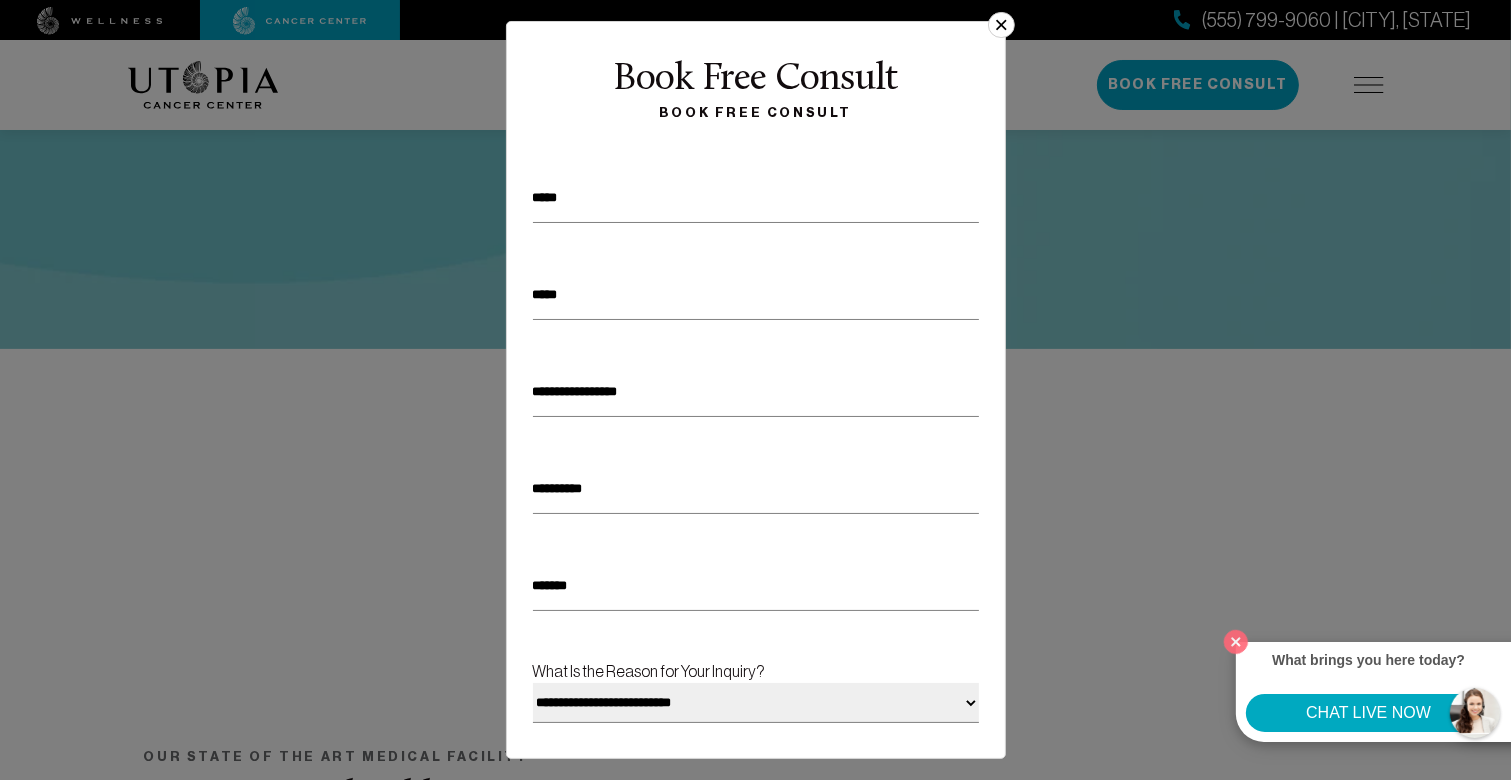 type on "*******" 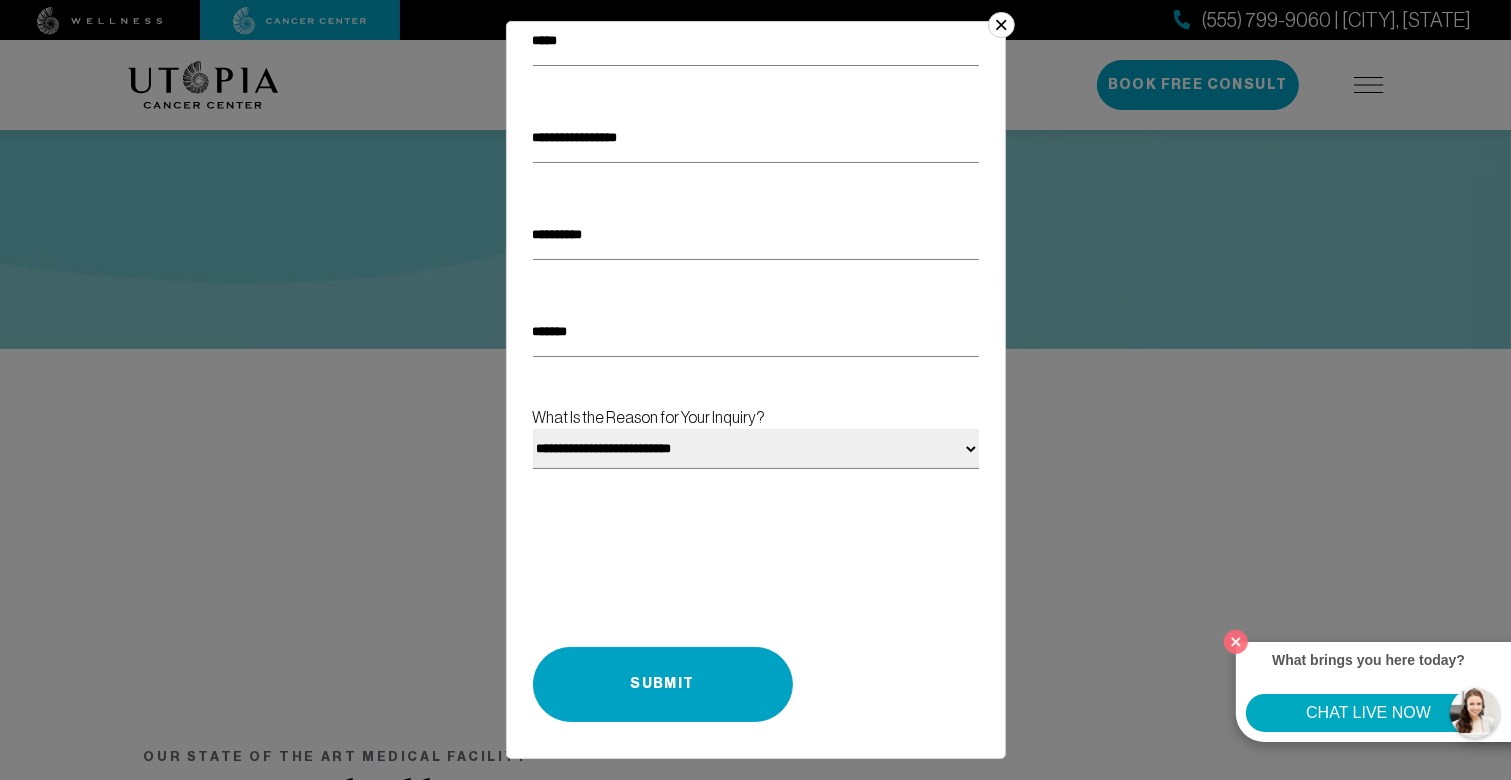 scroll, scrollTop: 272, scrollLeft: 0, axis: vertical 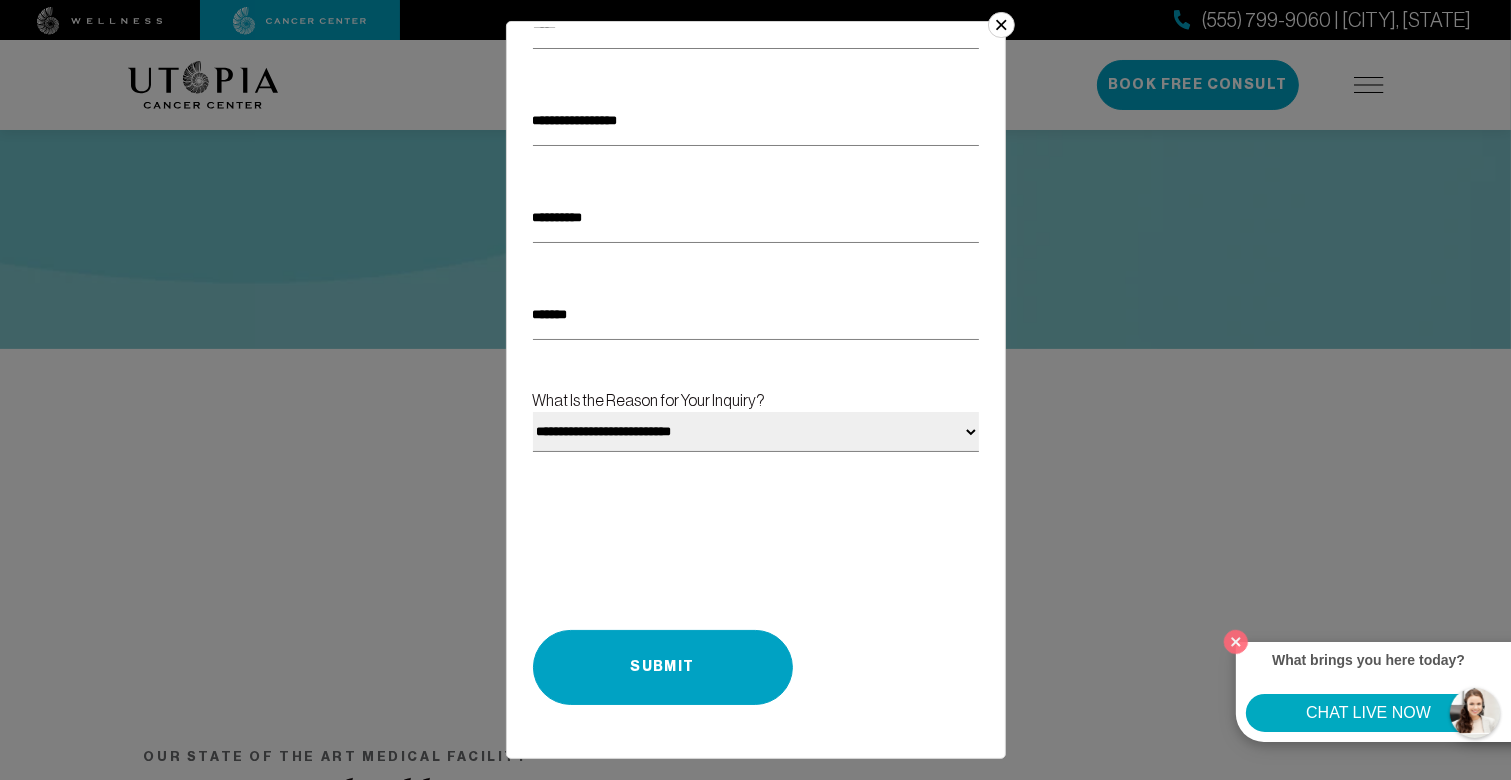 click on "**********" at bounding box center [756, 432] 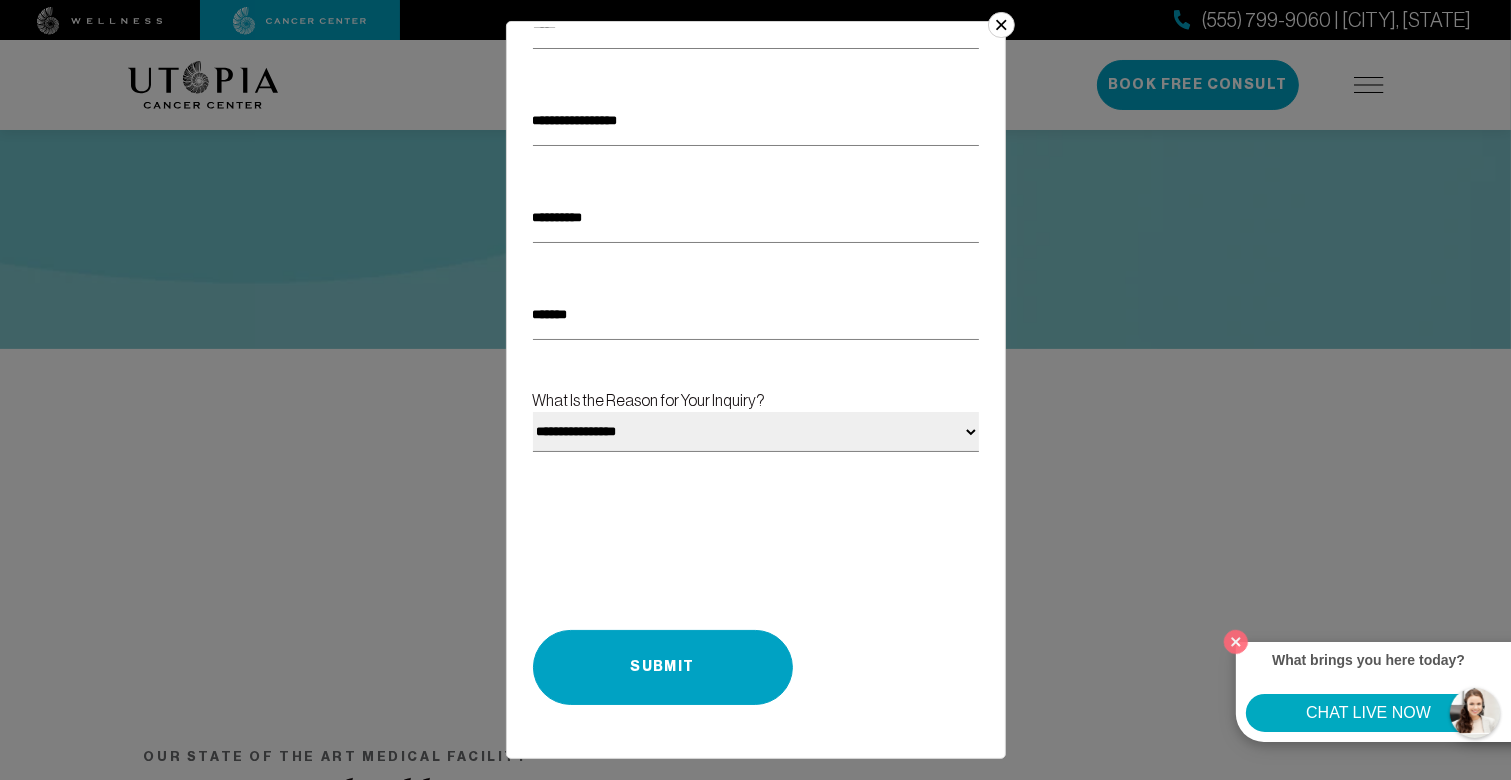 click on "**********" at bounding box center (756, 432) 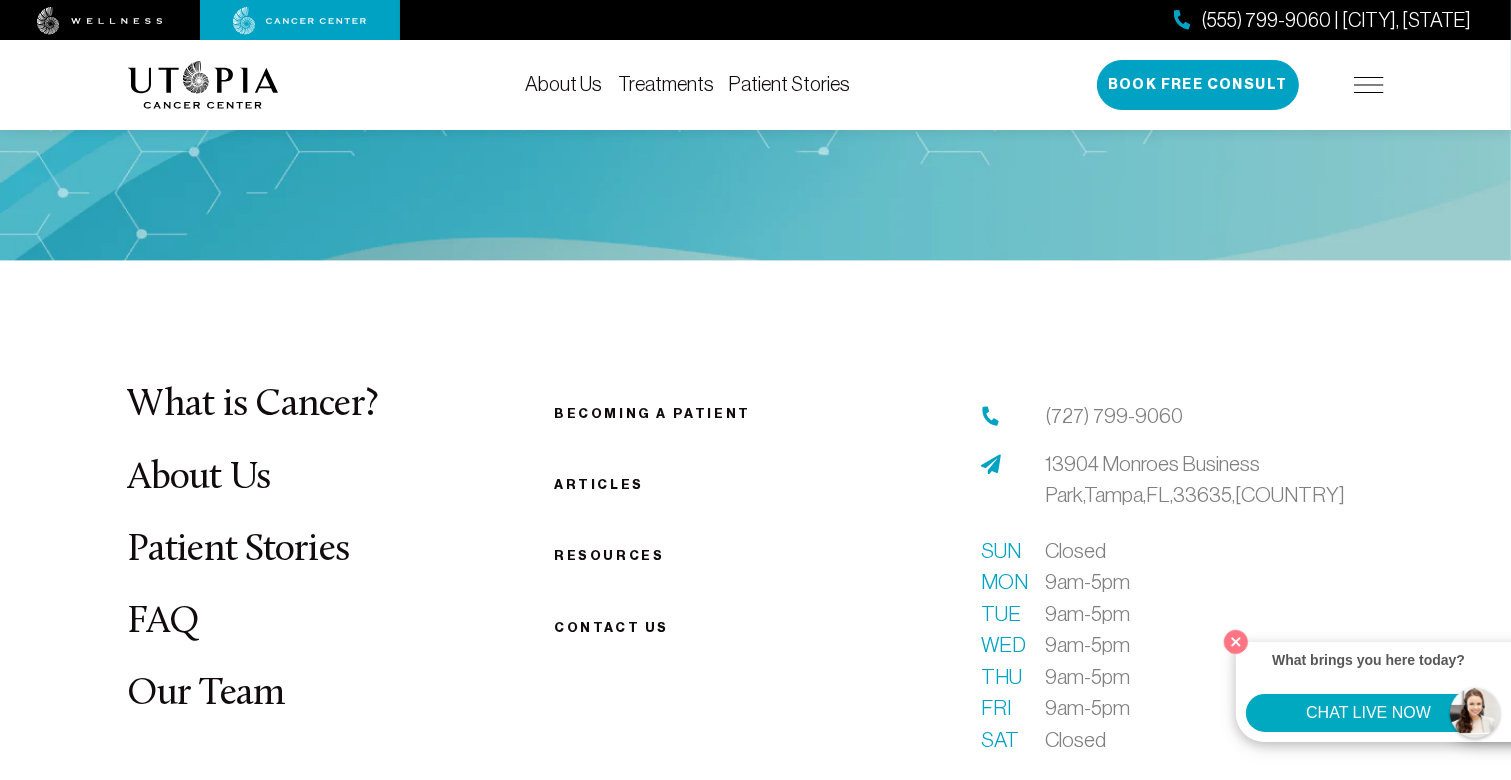 scroll, scrollTop: 4328, scrollLeft: 0, axis: vertical 